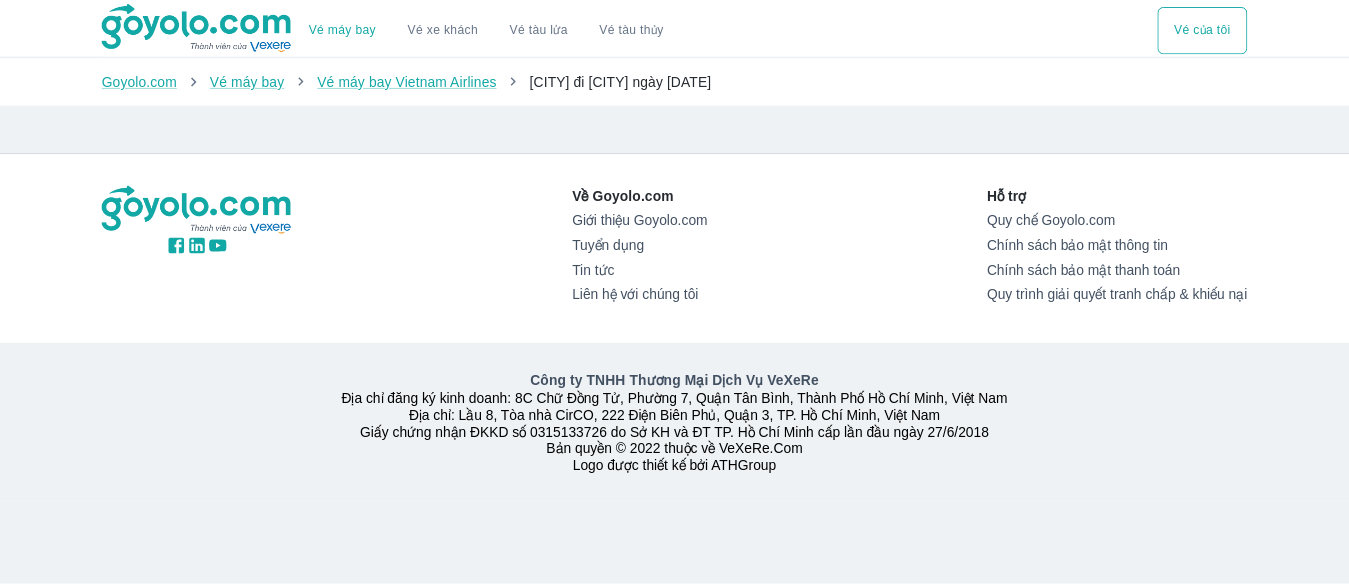scroll, scrollTop: 0, scrollLeft: 0, axis: both 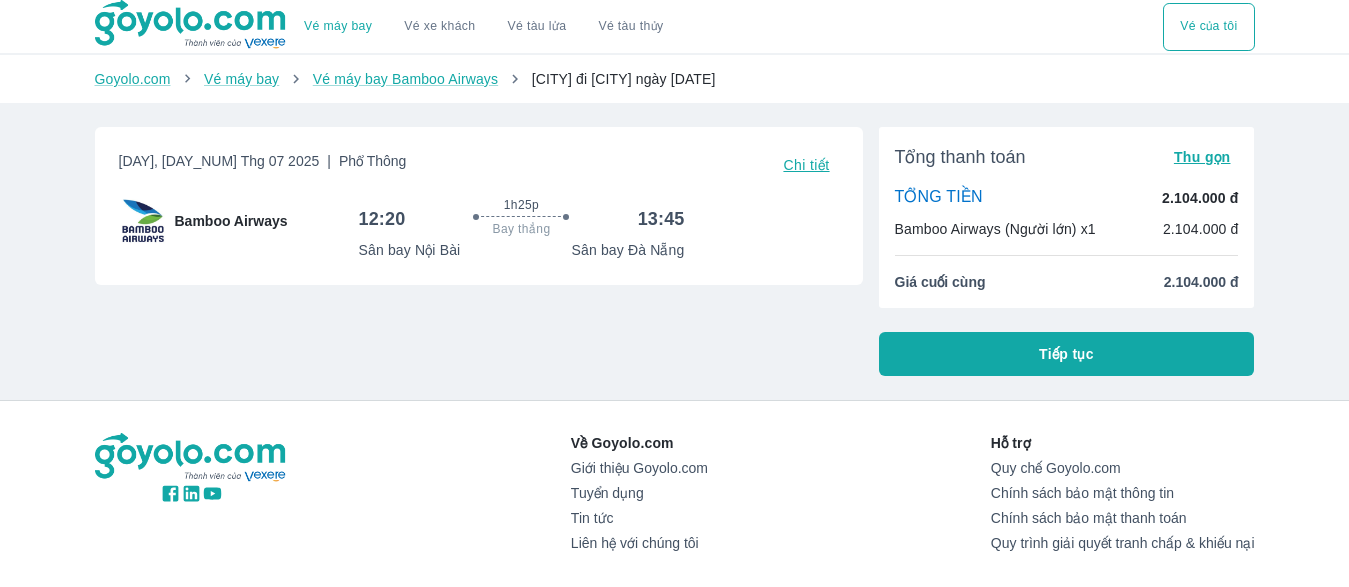 click on "Vé máy bay Vé xe khách Vé tàu lửa Vé tàu thủy Vé của tôi Goyolo.com Vé máy bay Vé máy bay Bamboo Airways [CITY] đi [CITY]  ngày [DATE] [DAY], [DAY_NUM] Thg 07 2025 | Phổ Thông Chi tiết Bamboo Airways 12:20 1h25p Bay thẳng 13:45 Sân bay Nội Bài Sân bay Đà Nẵng Economy Smart Bạn có thể mua thêm hành lý, suất ăn và các tiện ích khác sau khi nhập thông tin hành khách 7kg hành lý xách tay (1 kiện) Không bao gồm hành lý ký gửi Không bao gồm suất ăn Được phép hoàn vé Xem chính sách Được phép đổi vé Xem chính sách Hệ số cộng điểm: 50% Tổng thanh toán Thu gọn TỔNG TIỀN 2.104.000 đ Bamboo Airways (Người lớn) x1 2.104.000 đ Giá cuối cùng 2.104.000 đ Tiếp tục Về Goyolo.com Giới thiệu Goyolo.com Tuyển dụng Tin tức Liên hệ với chúng tôi Hỗ trợ Quy chế Goyolo.com Chính sách bảo mật thông tin Chính sách bảo mật thanh toán" at bounding box center (674, 376) 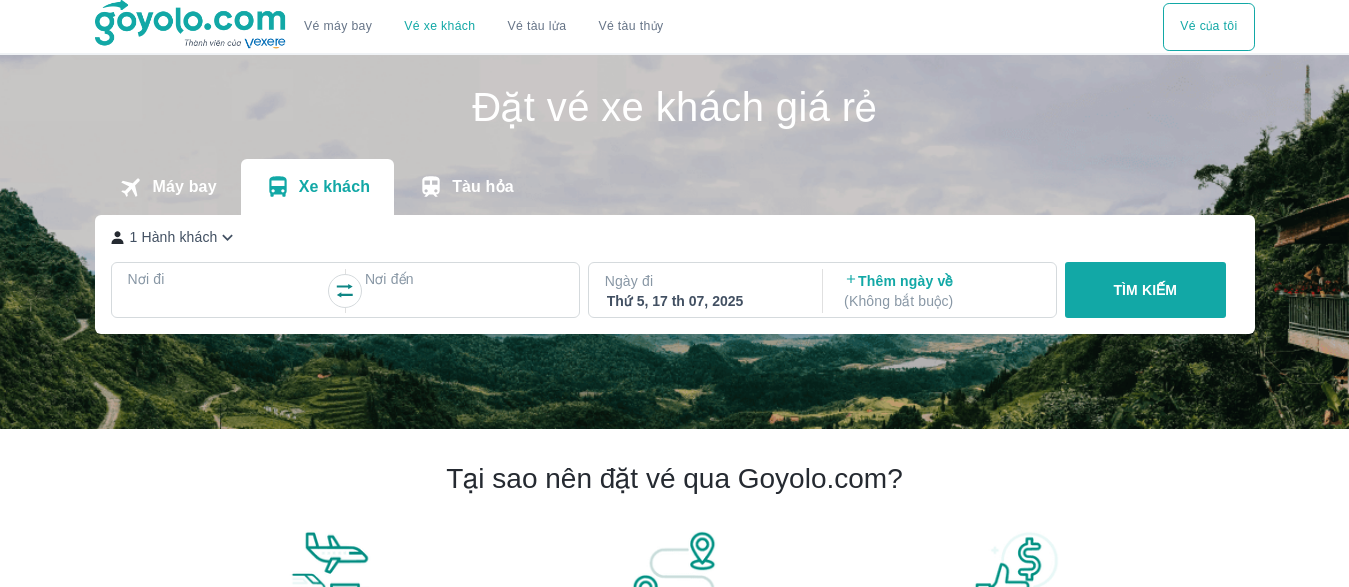 scroll, scrollTop: 0, scrollLeft: 0, axis: both 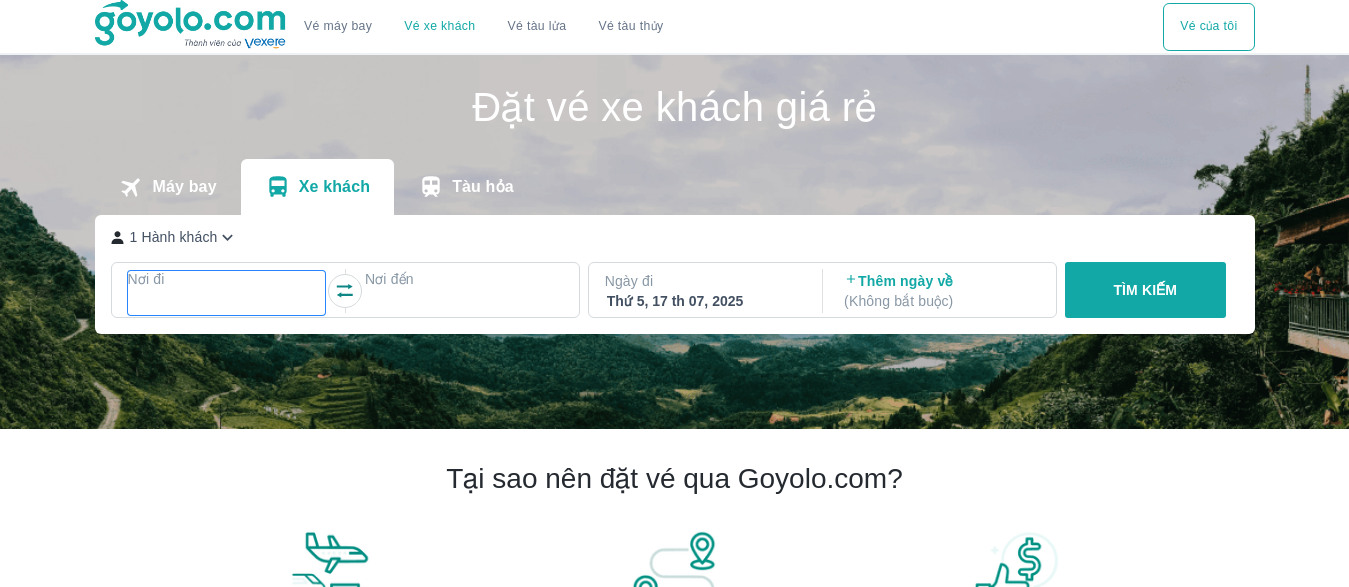 click on "Nơi đi" at bounding box center (227, 279) 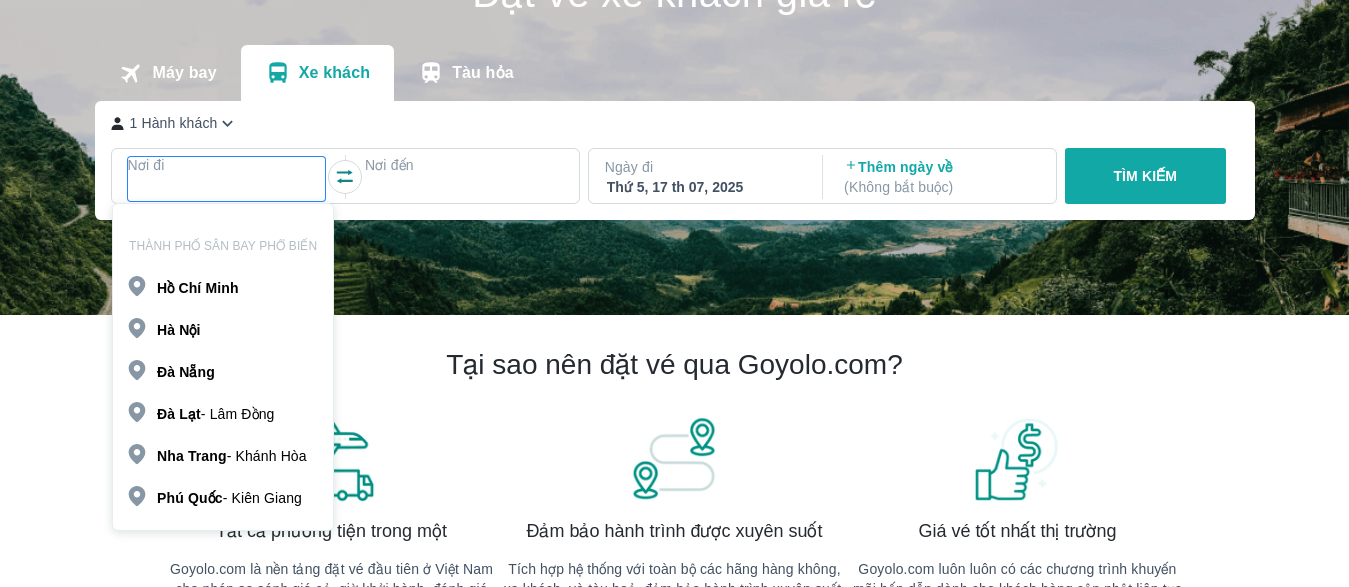 scroll, scrollTop: 115, scrollLeft: 0, axis: vertical 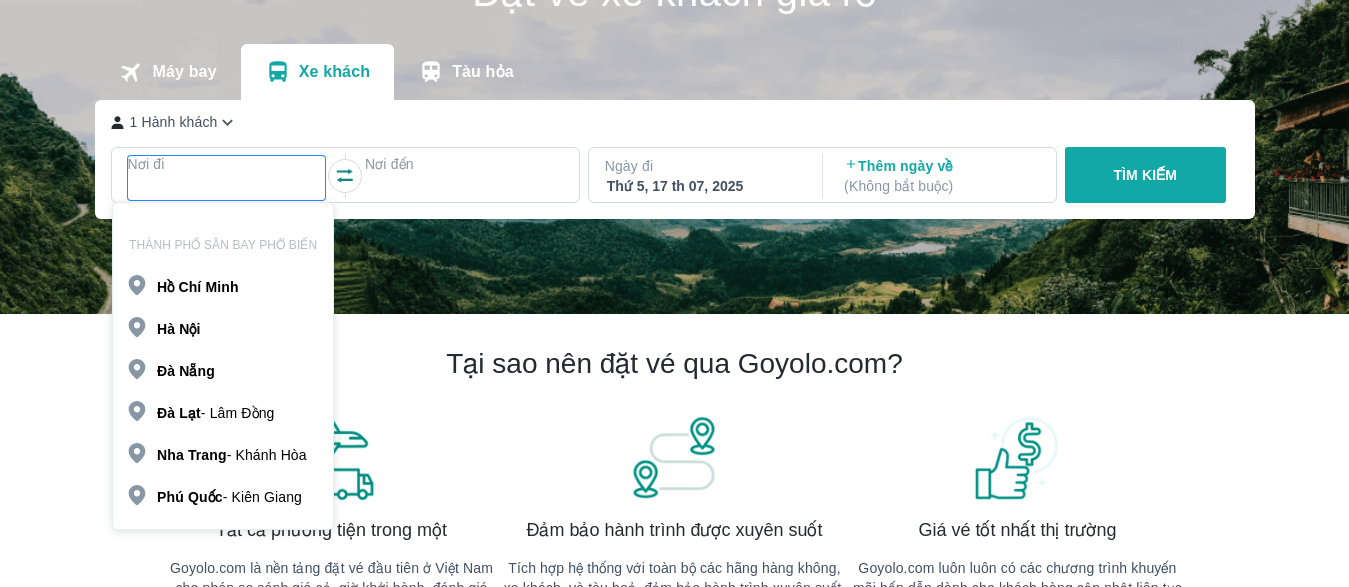 click on "Nội" at bounding box center (189, 329) 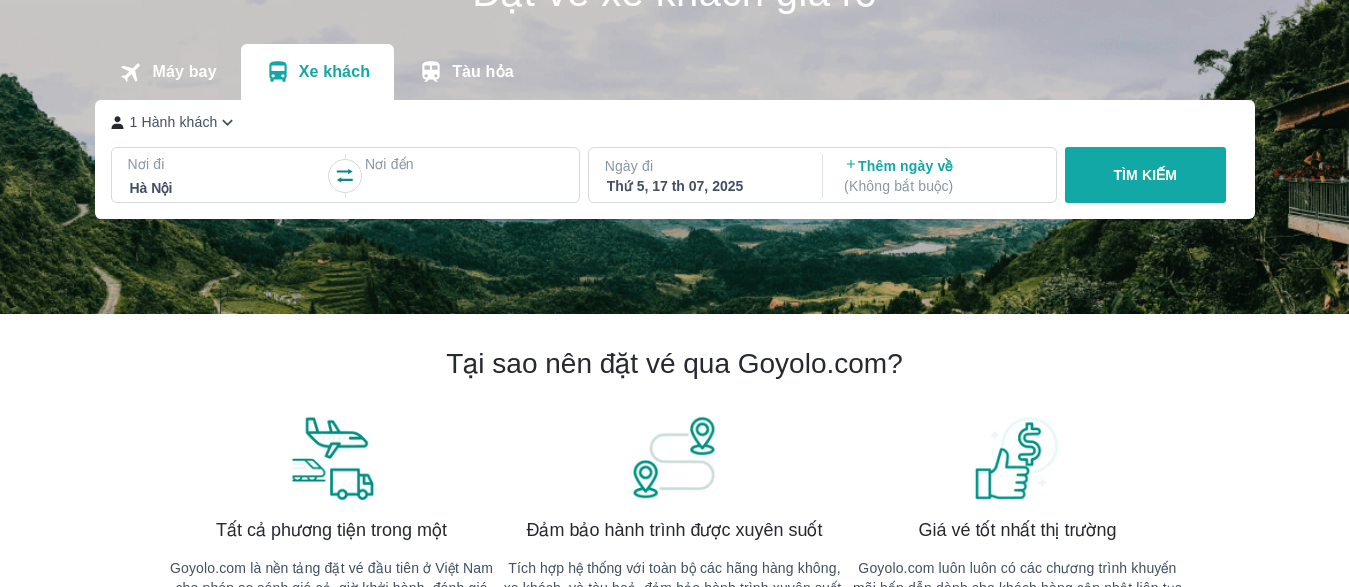 click on "Nơi đến" at bounding box center (464, 164) 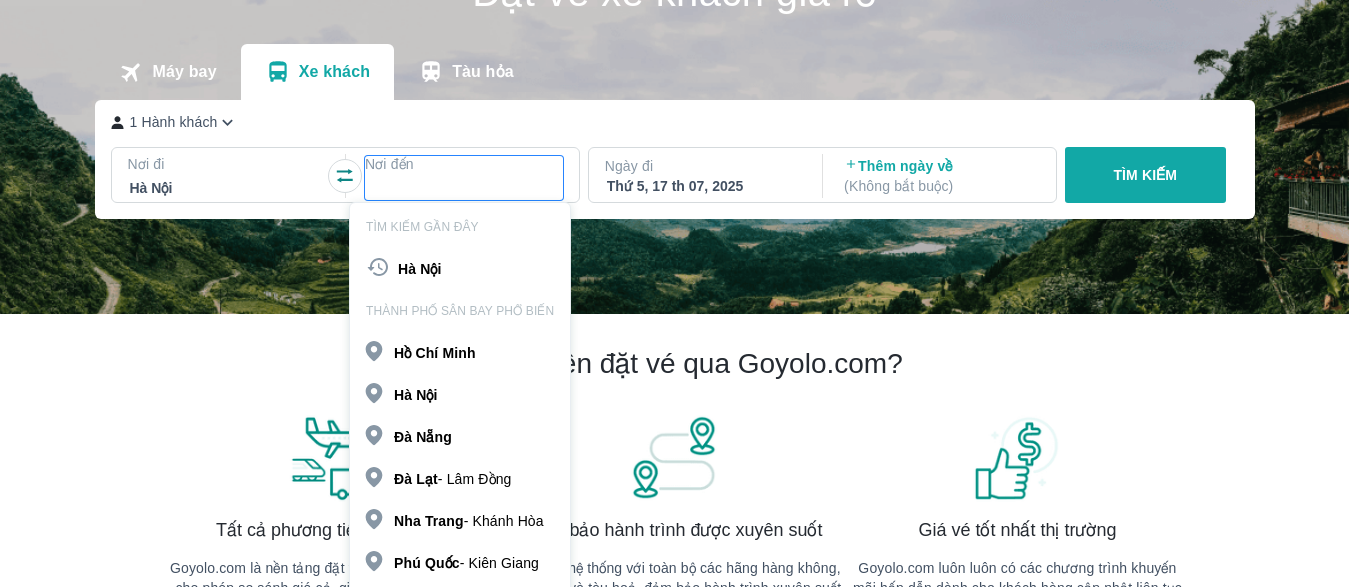 click on "Nẵng" at bounding box center (434, 437) 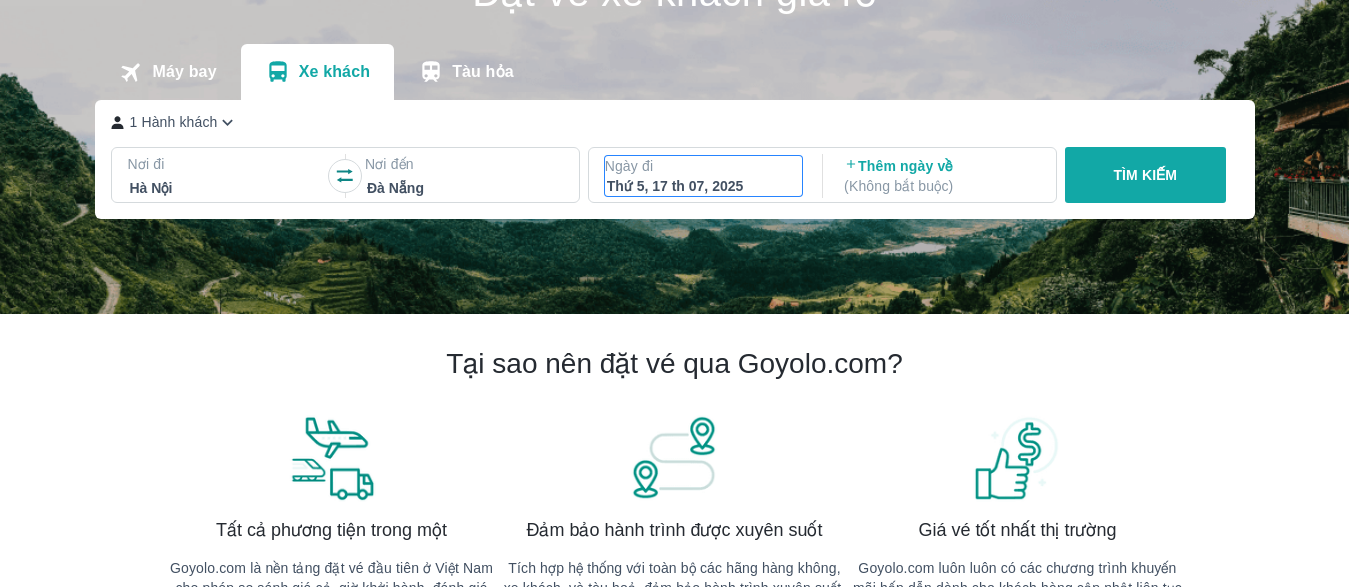 click on "Thứ 5, 17 th 07, 2025" at bounding box center (704, 186) 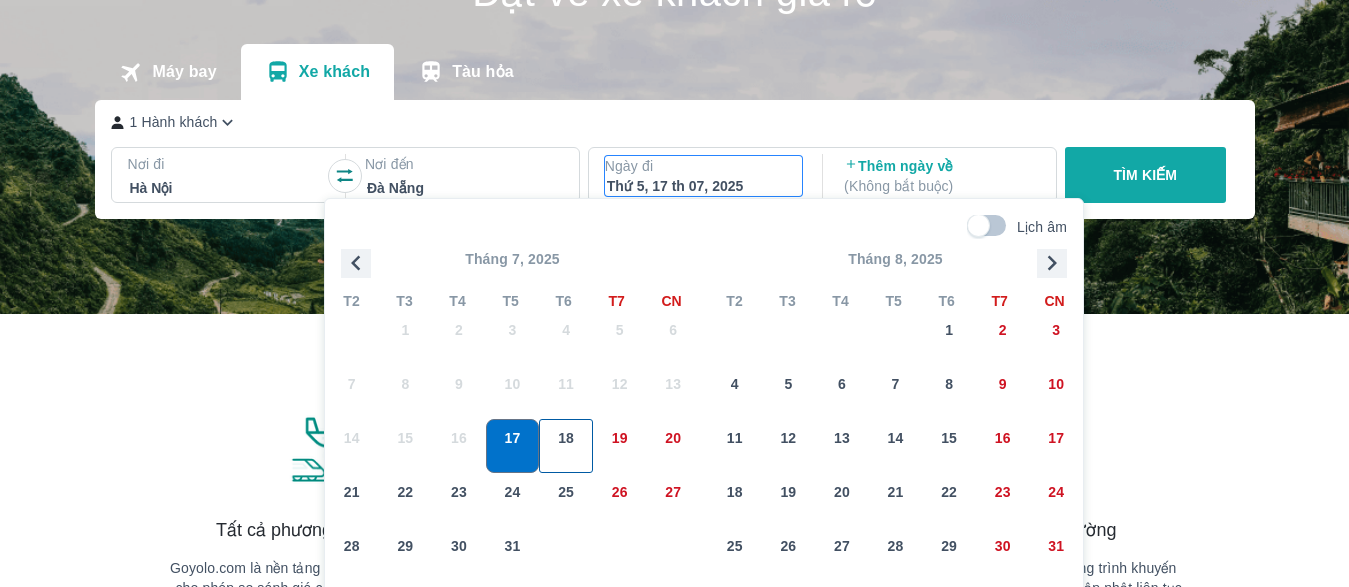 click on "18" at bounding box center (566, 438) 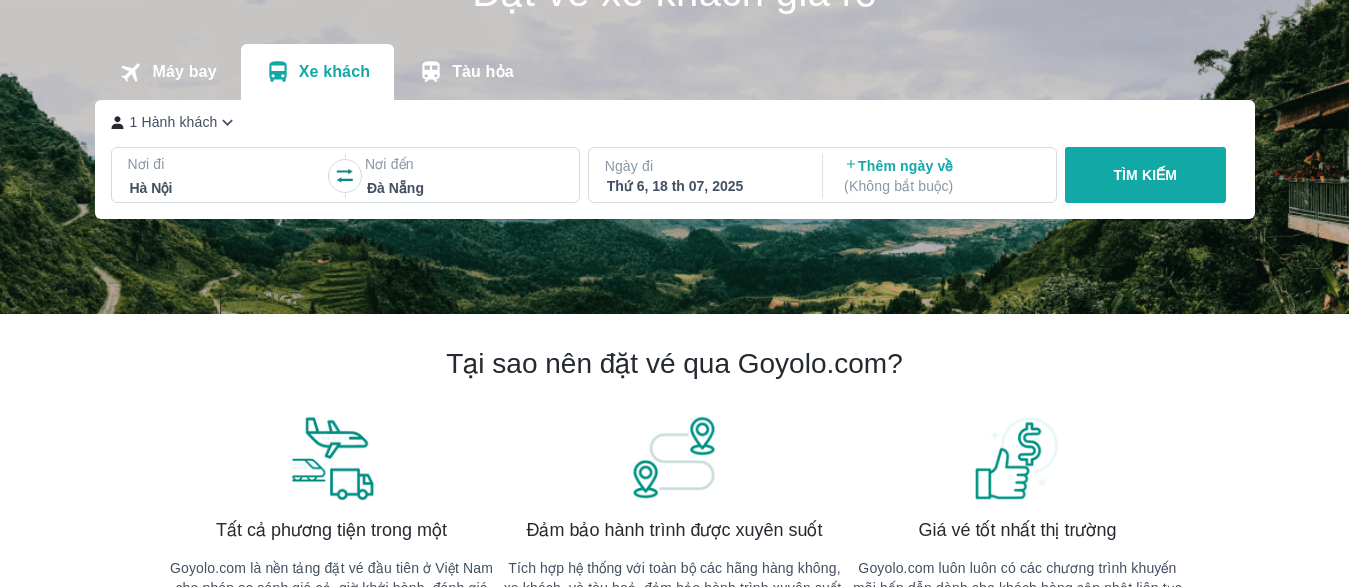 click on "TÌM KIẾM" at bounding box center (1145, 175) 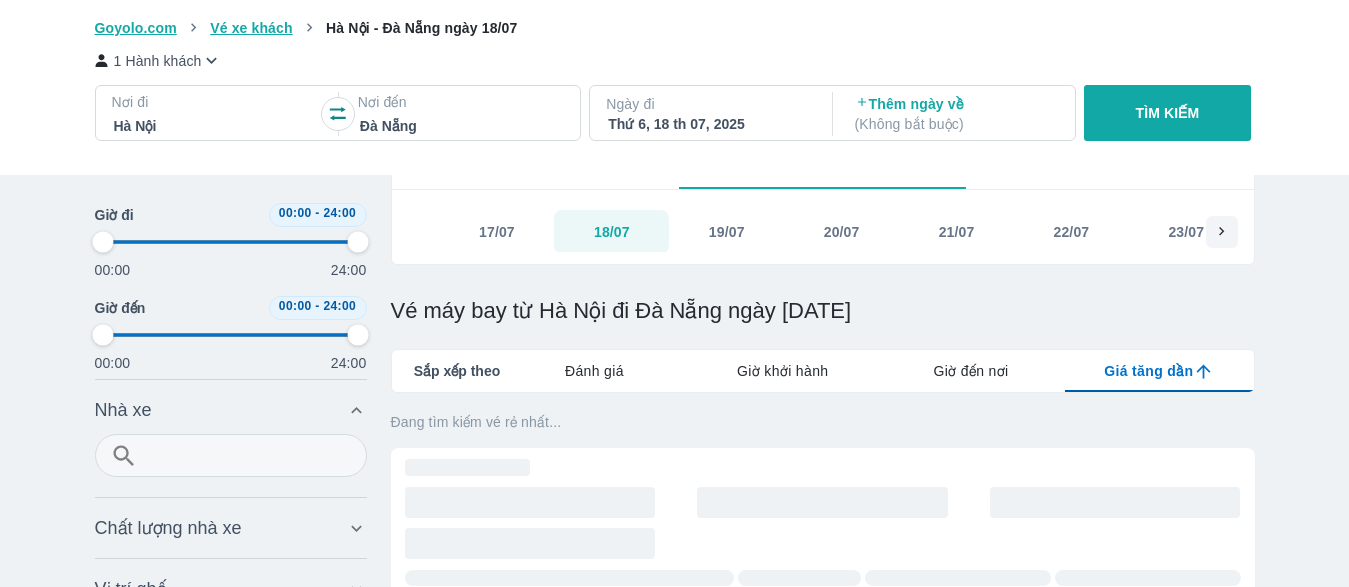 type on "97.9166666666667" 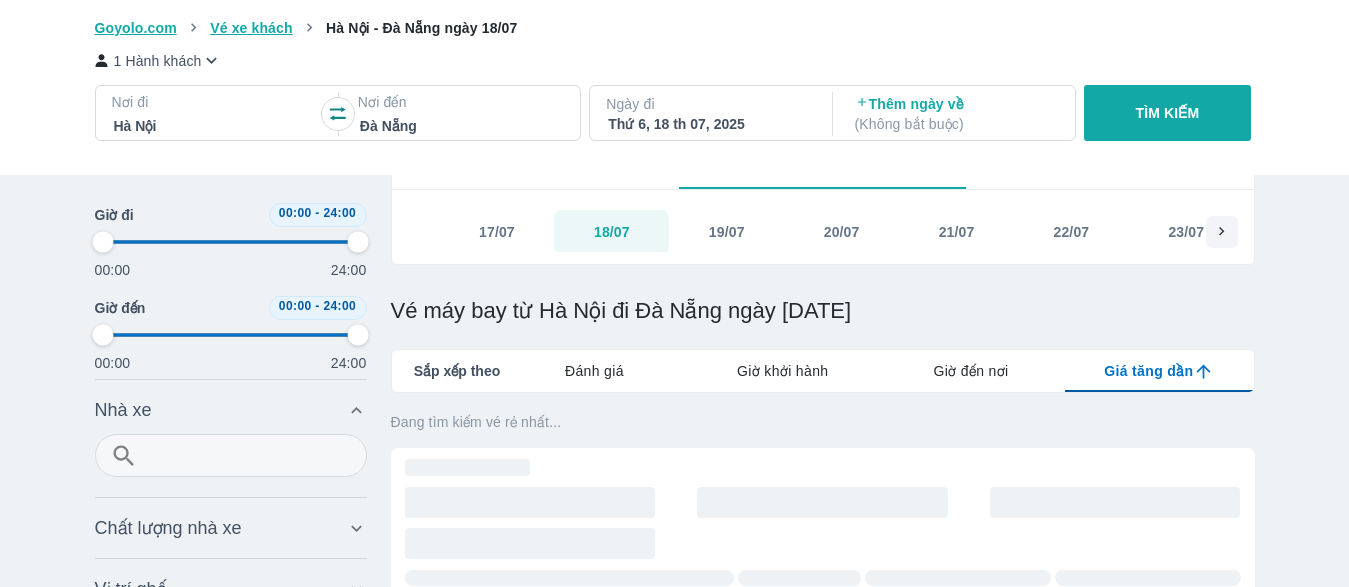type on "97.9166666666667" 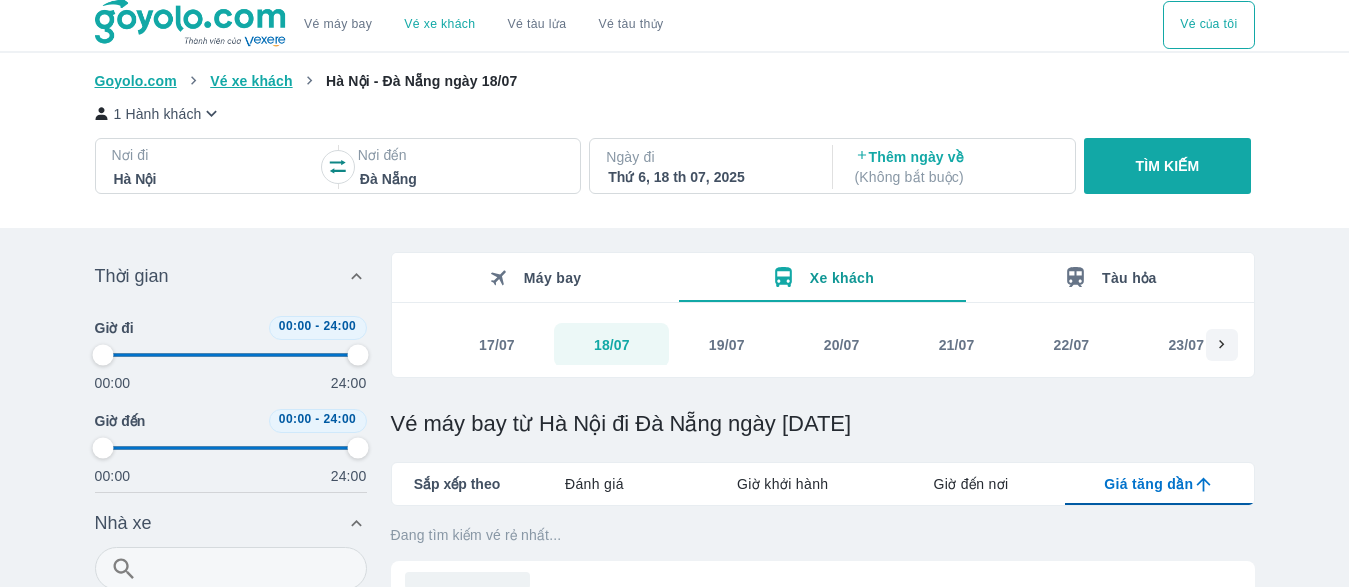 type on "97.9166666666667" 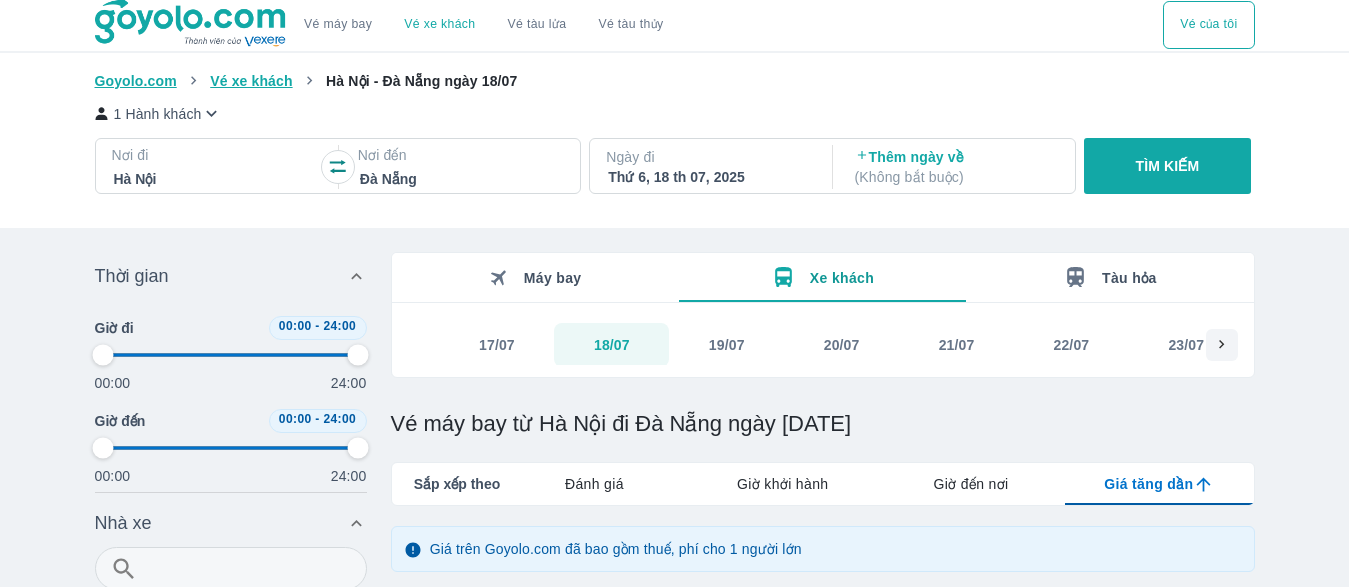 type on "97.9166666666667" 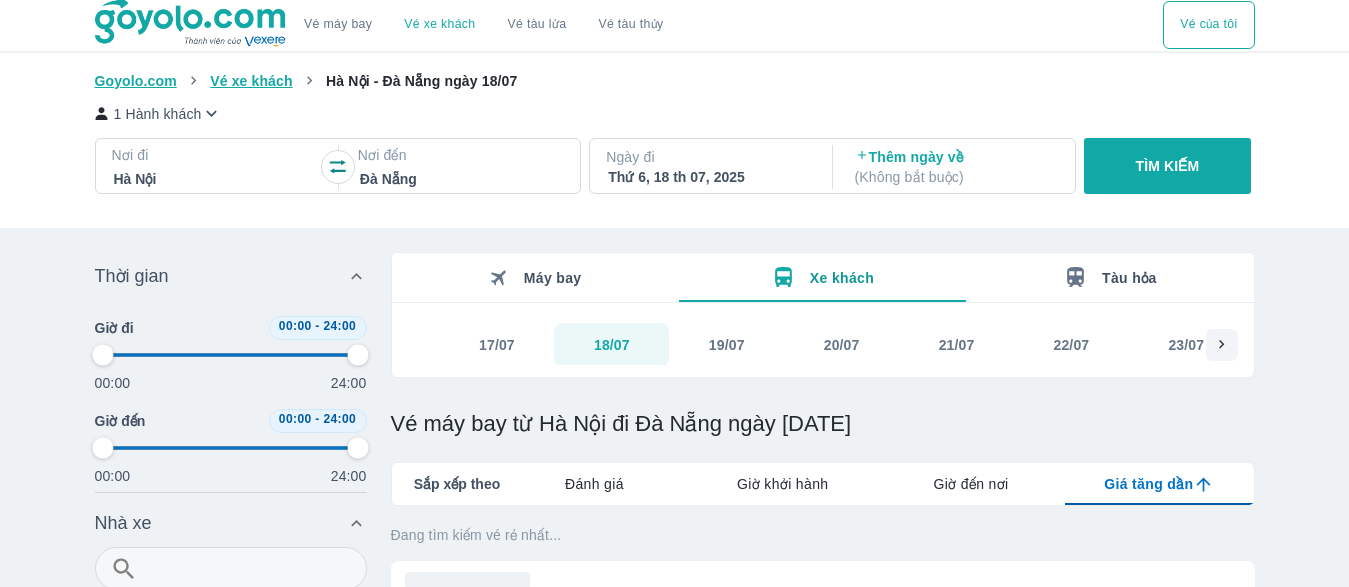type on "97.9166666666667" 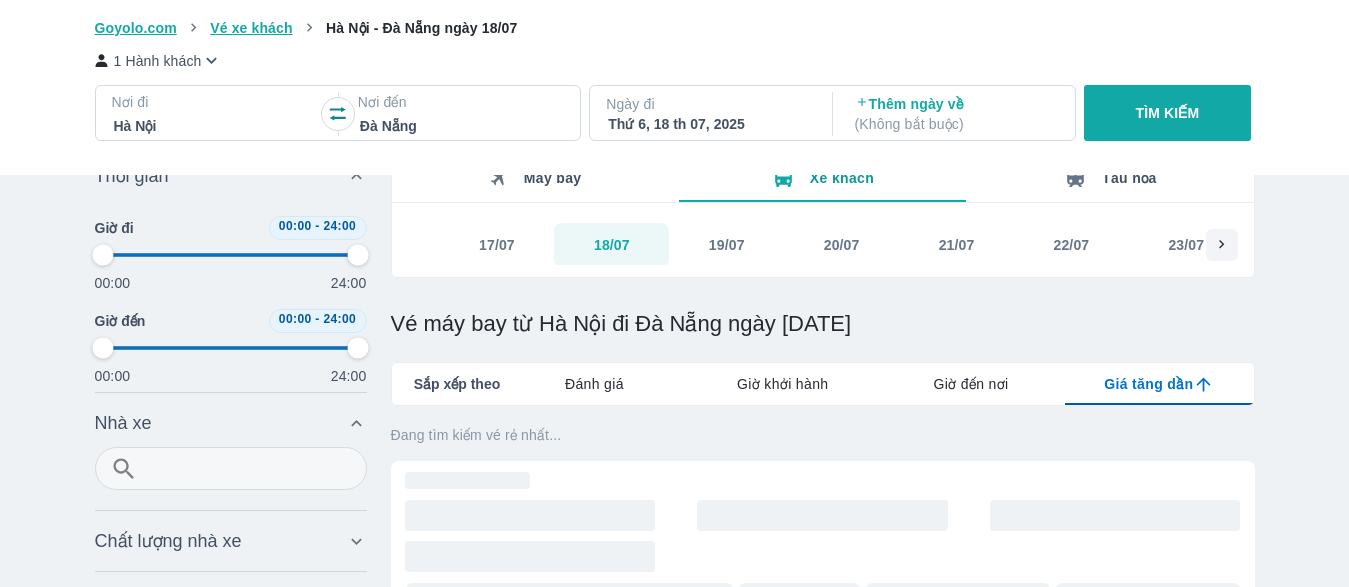 type on "97.9166666666667" 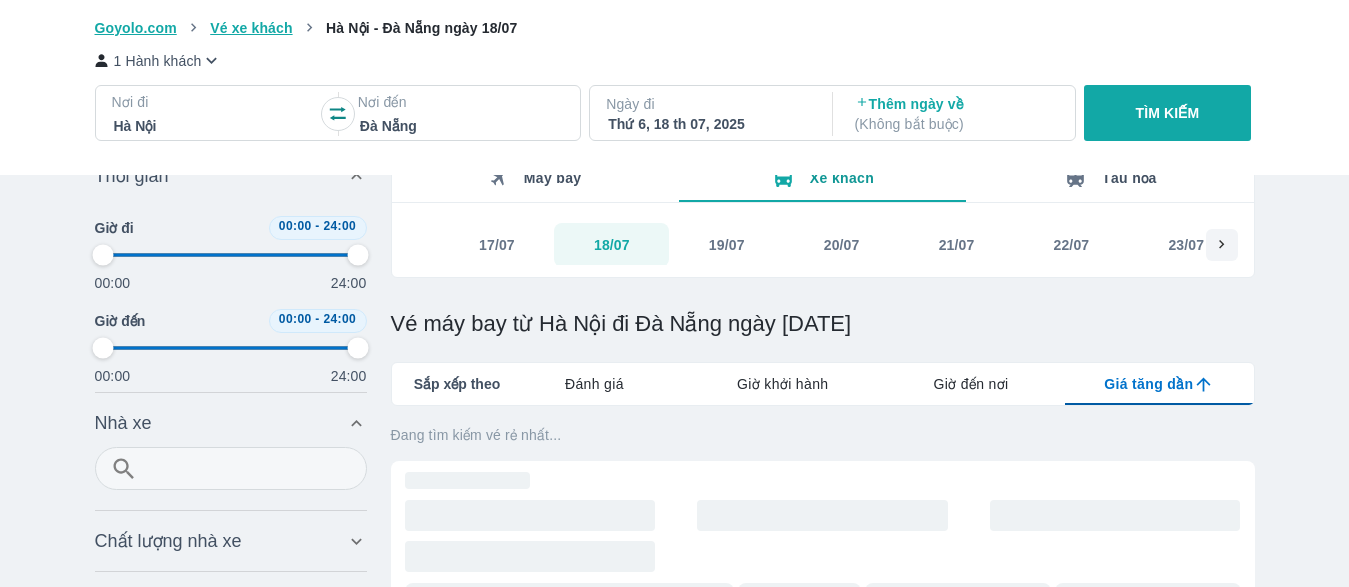 type on "97.9166666666667" 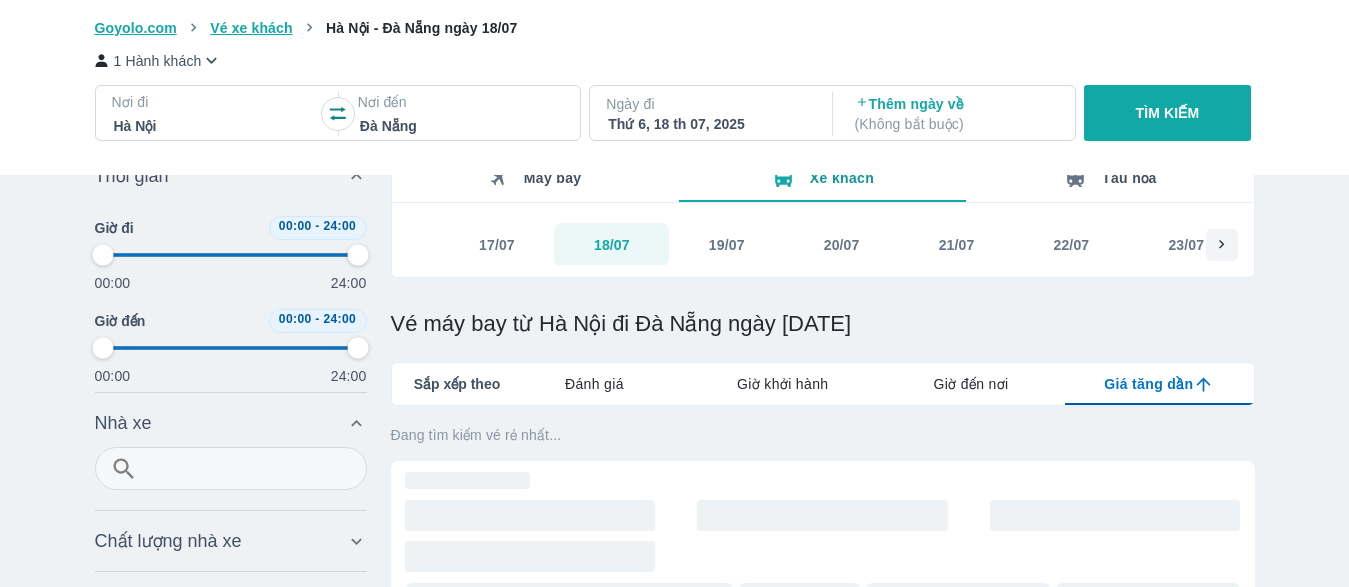 type on "97.9166666666667" 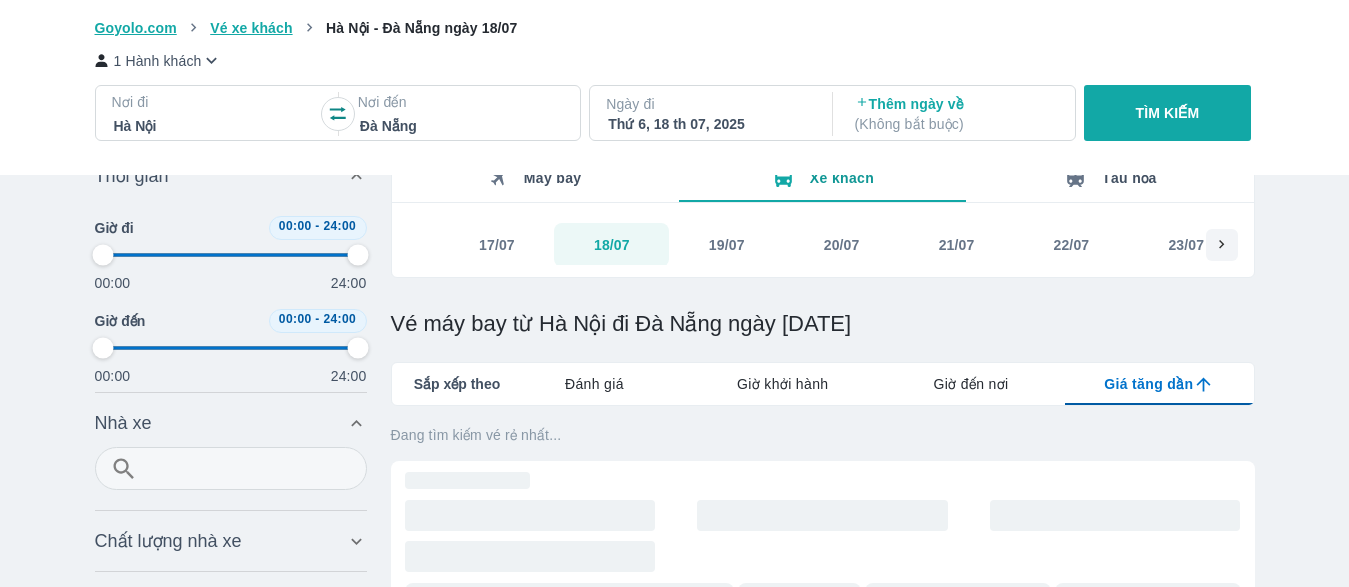 type on "97.9166666666667" 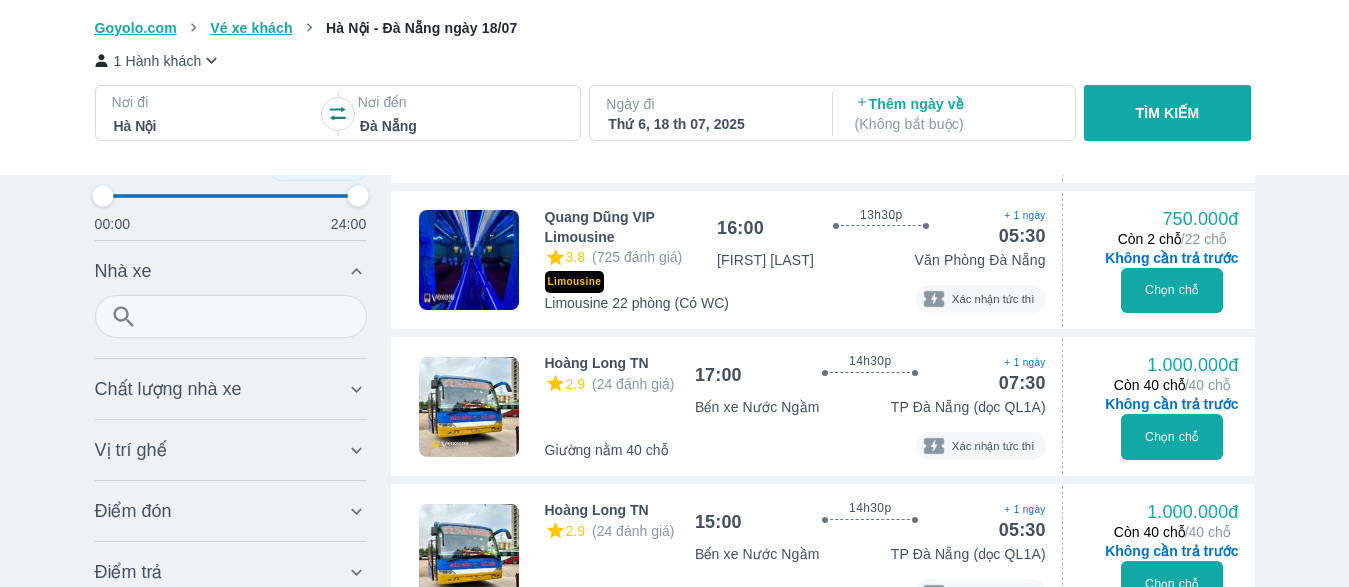 scroll, scrollTop: 2856, scrollLeft: 0, axis: vertical 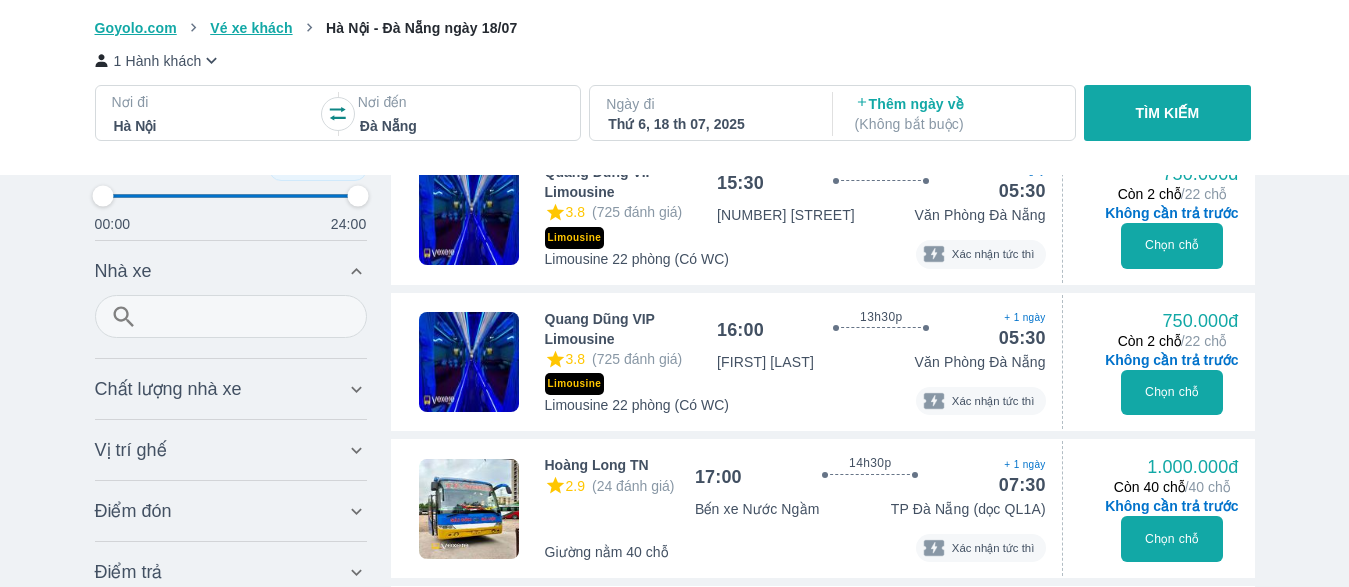 click on "Chọn chỗ" at bounding box center (1172, 393) 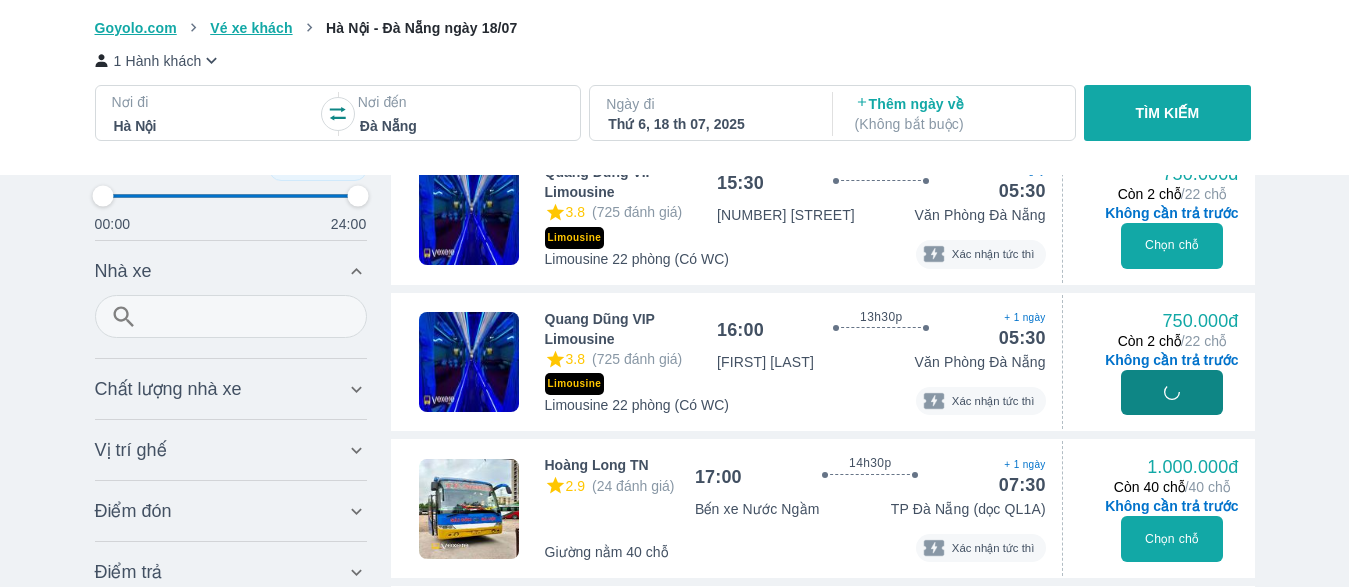 type on "97.9166666666667" 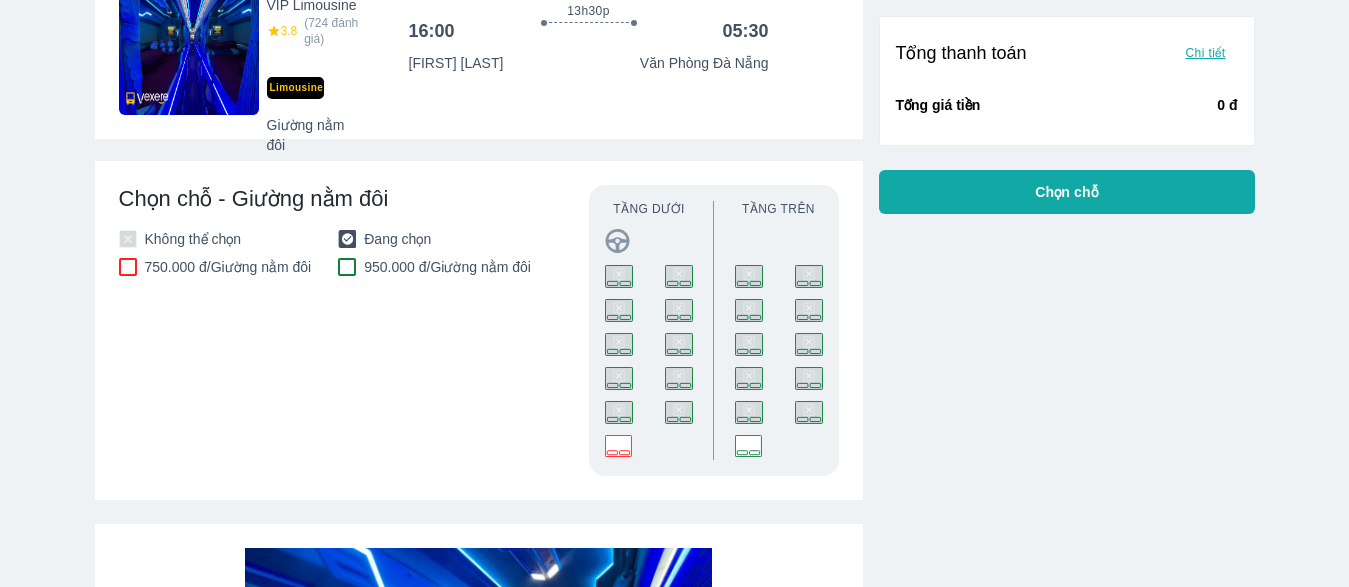 scroll, scrollTop: 408, scrollLeft: 0, axis: vertical 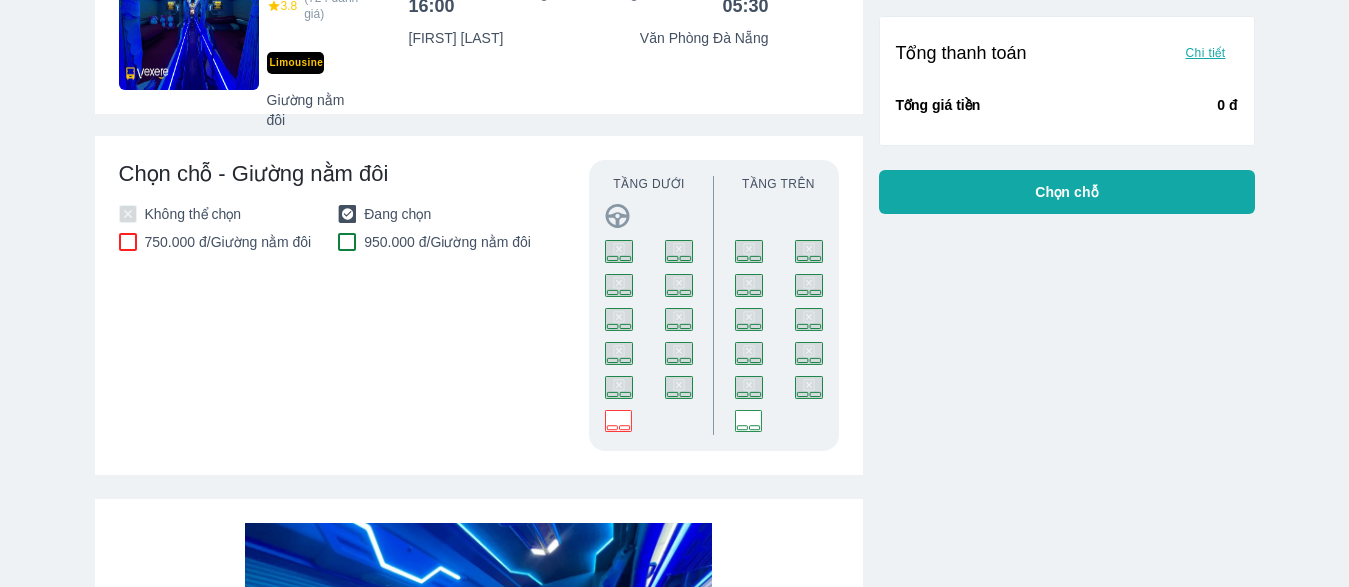 click at bounding box center (347, 242) 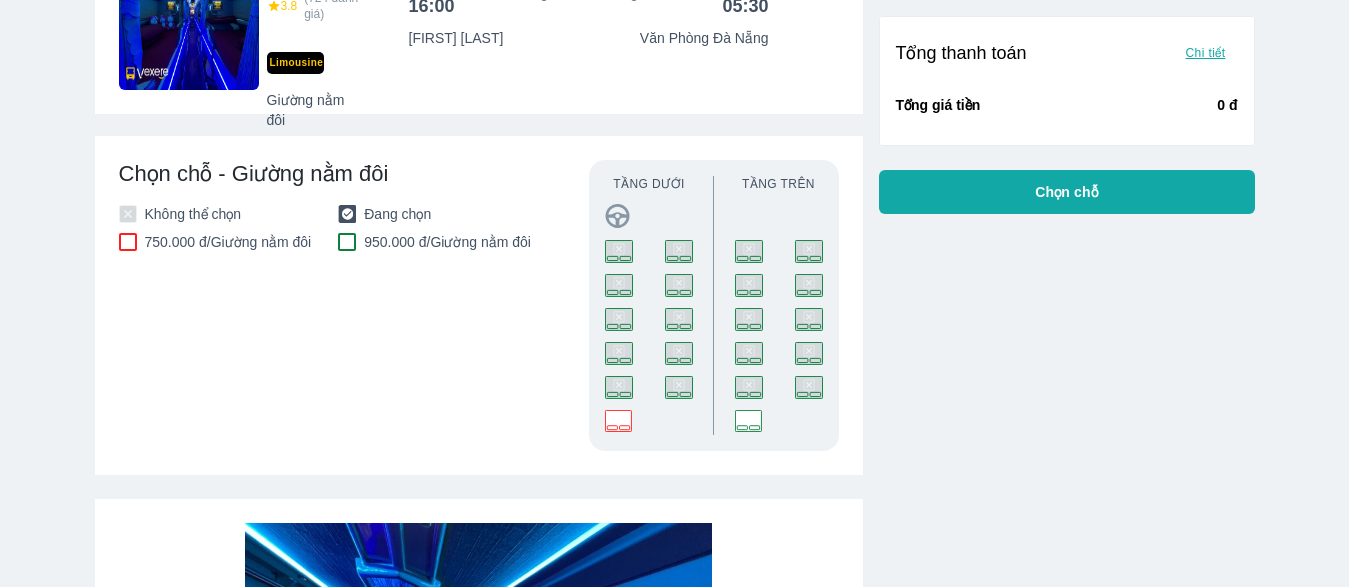 click at bounding box center (347, 242) 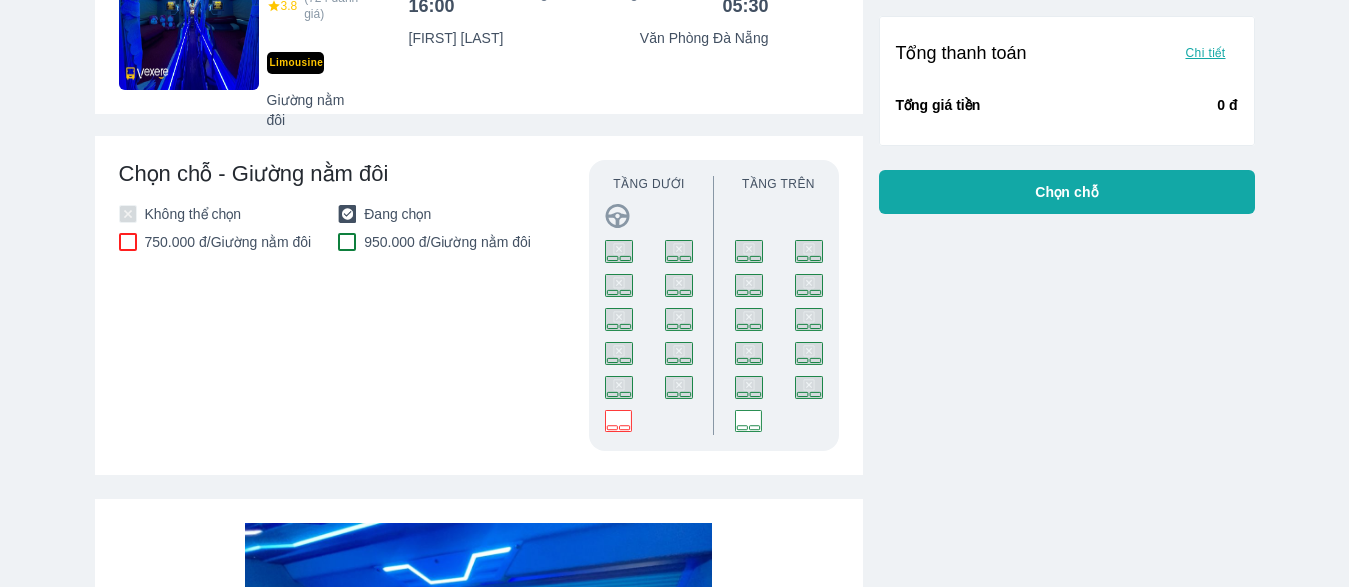 click 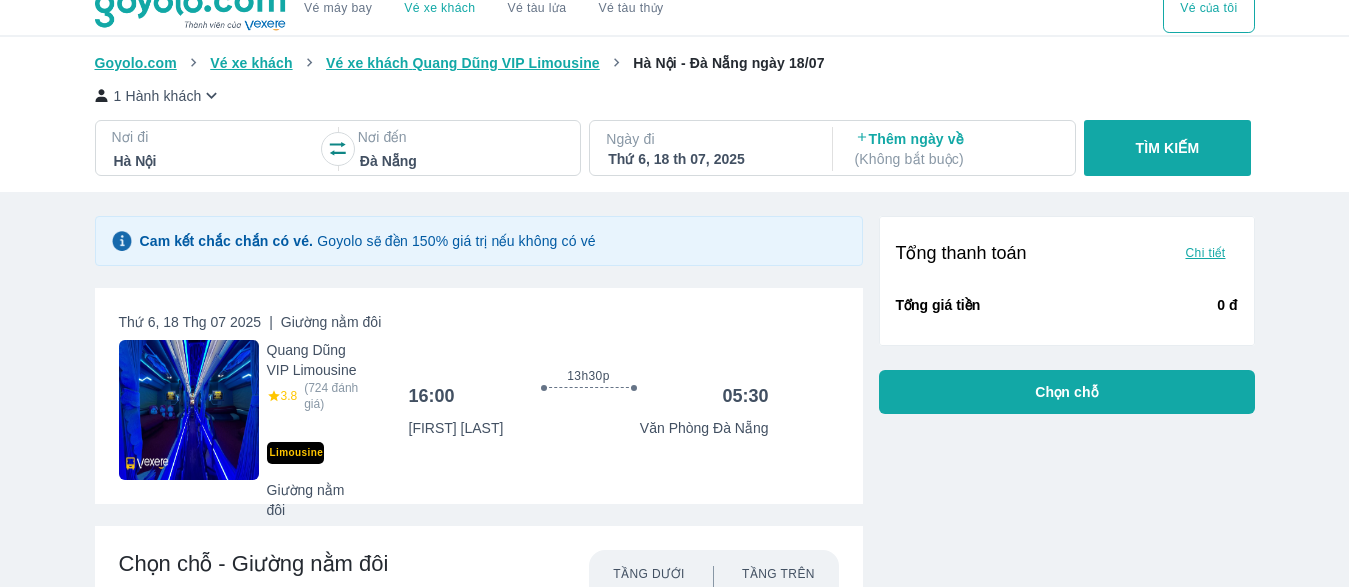 scroll, scrollTop: 0, scrollLeft: 0, axis: both 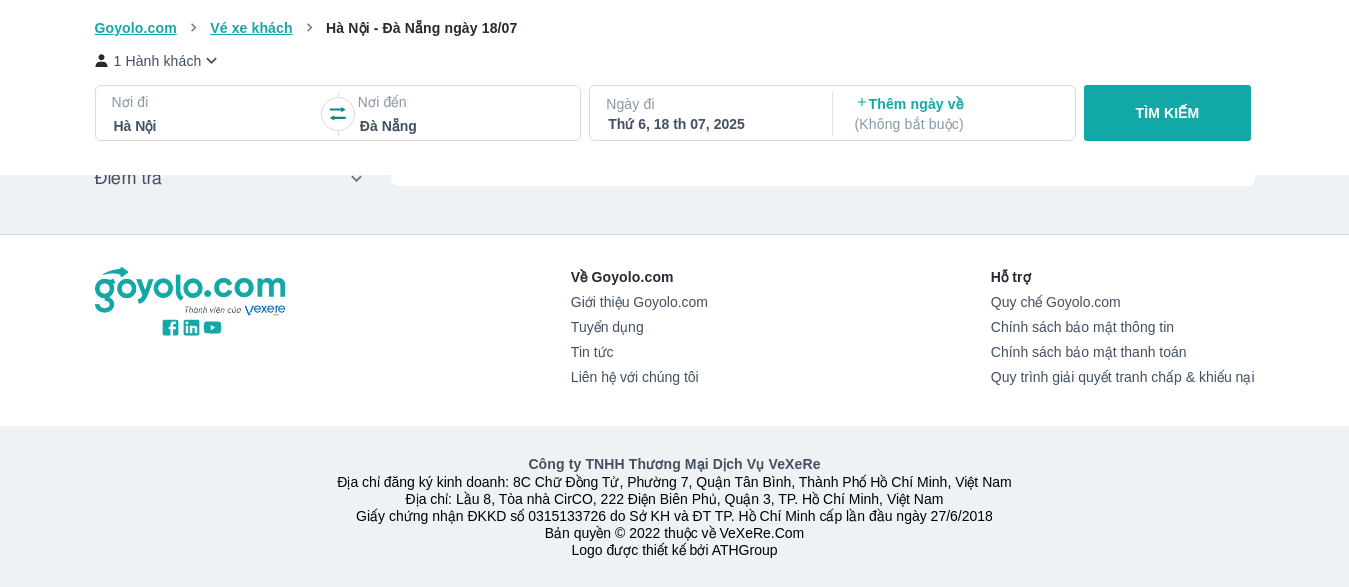 type on "97.9166666666667" 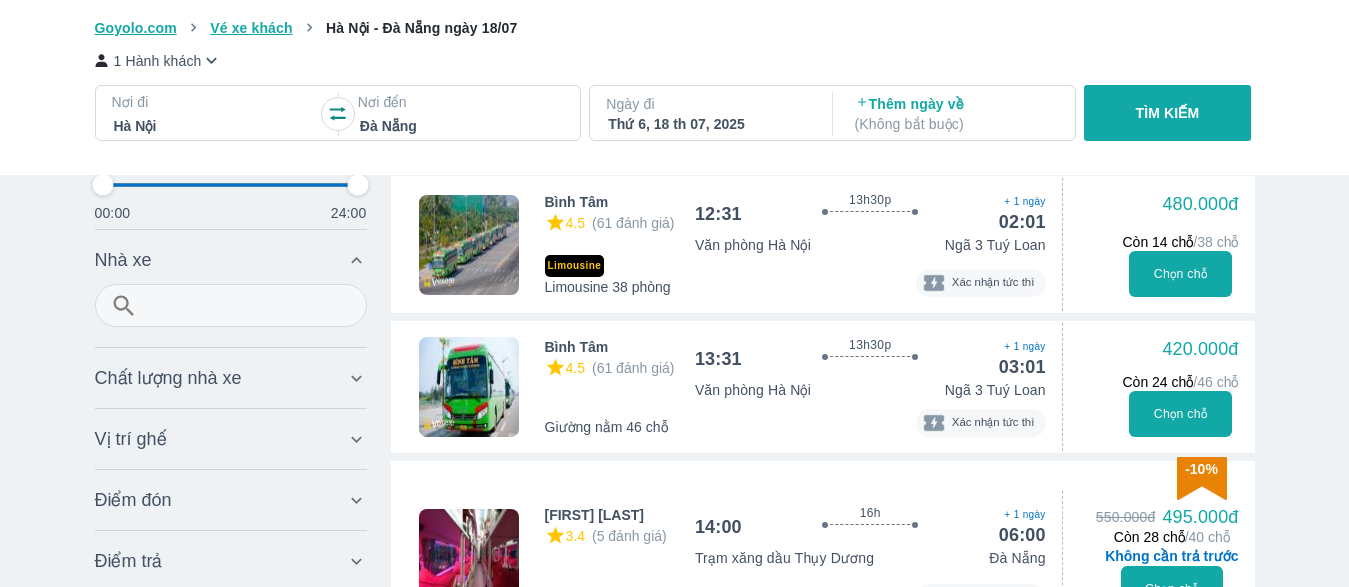 type on "97.9166666666667" 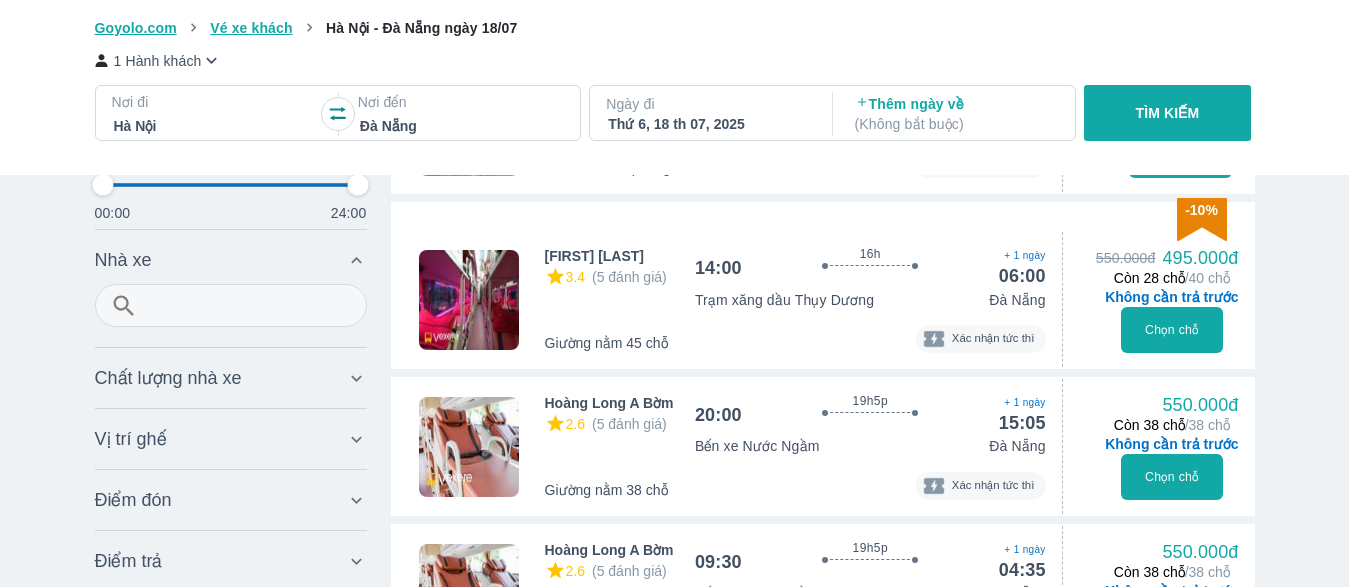 type on "97.9166666666667" 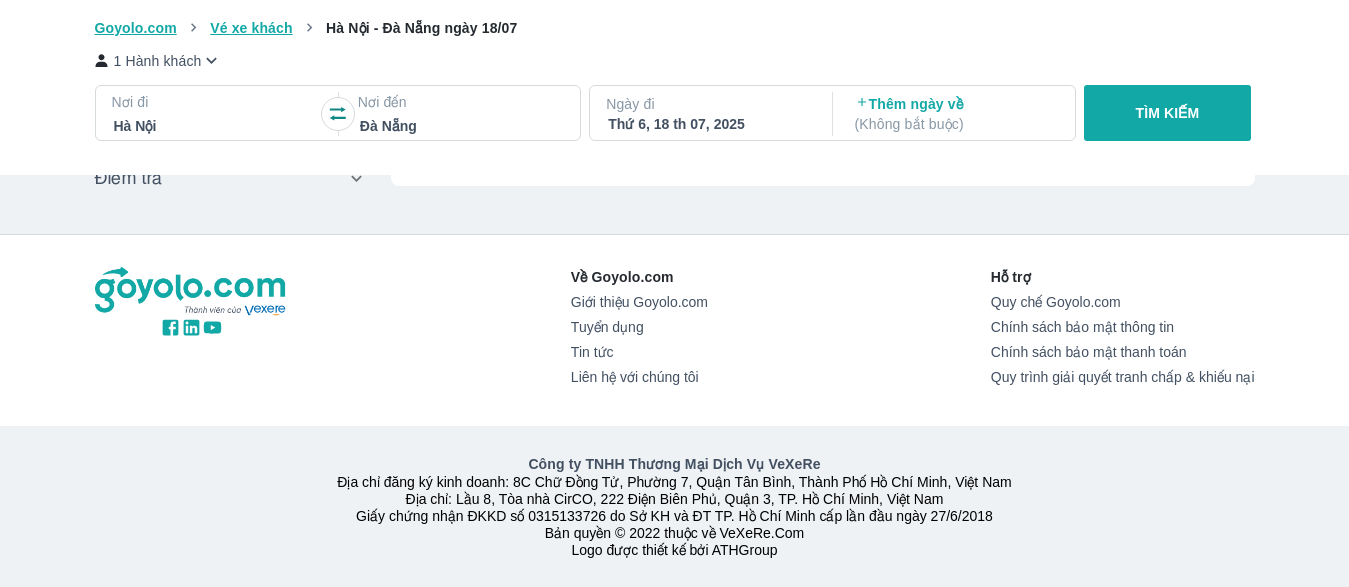 type on "97.9166666666667" 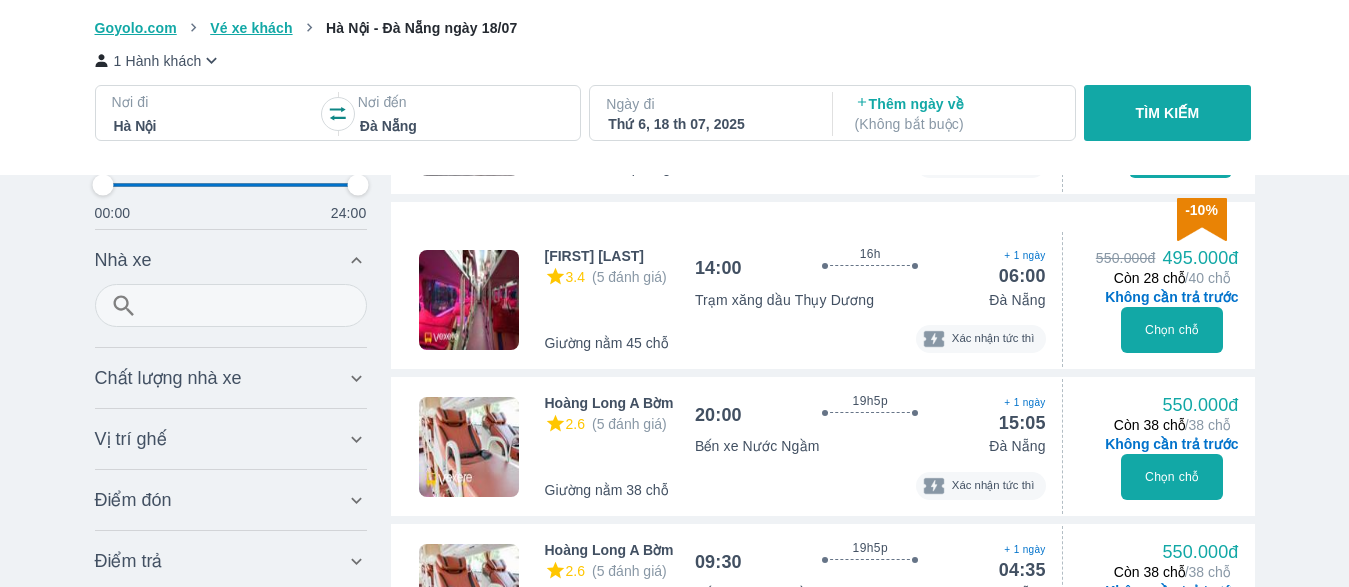 type on "97.9166666666667" 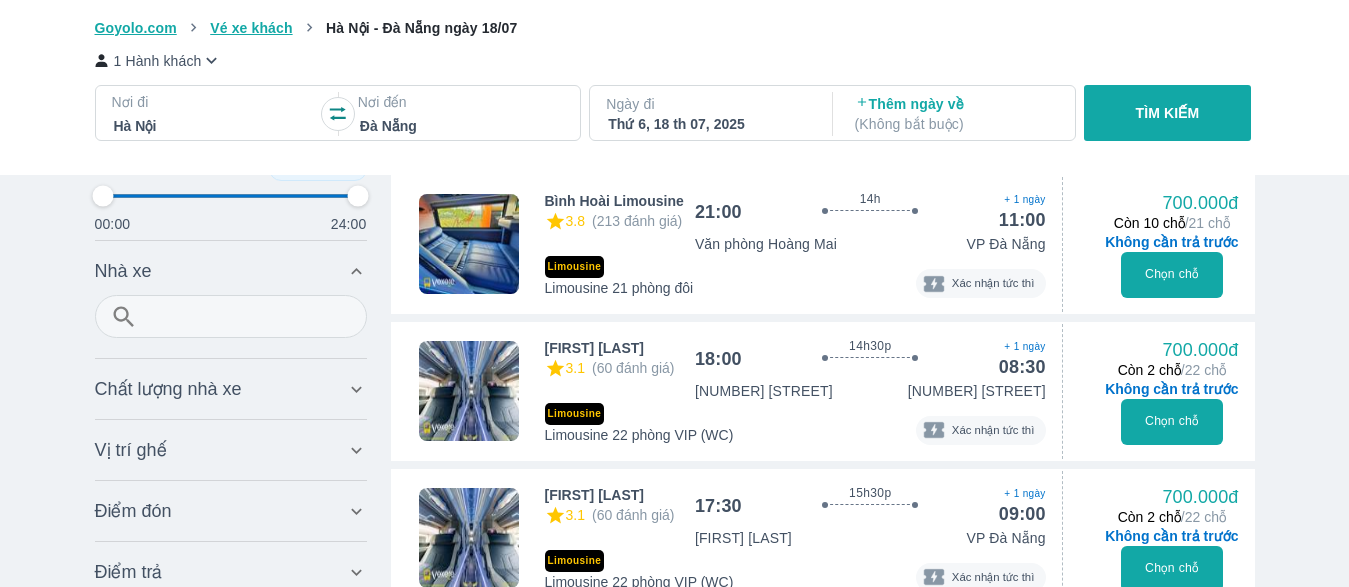 scroll, scrollTop: 1990, scrollLeft: 0, axis: vertical 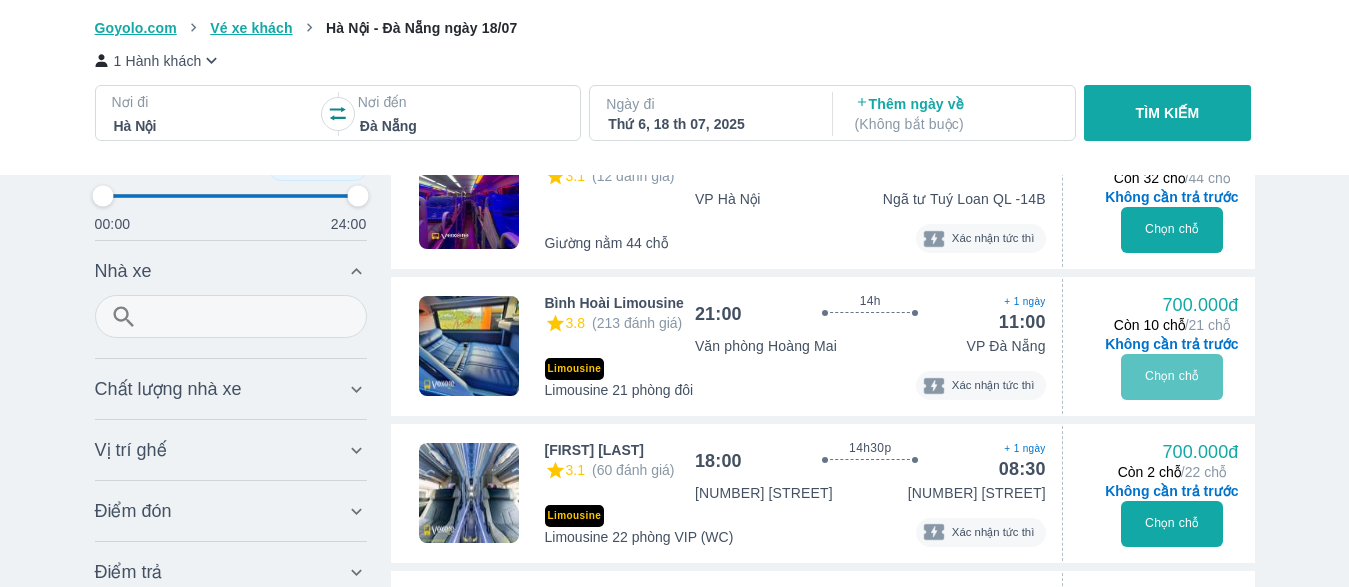 click on "Chọn chỗ" at bounding box center [1172, 377] 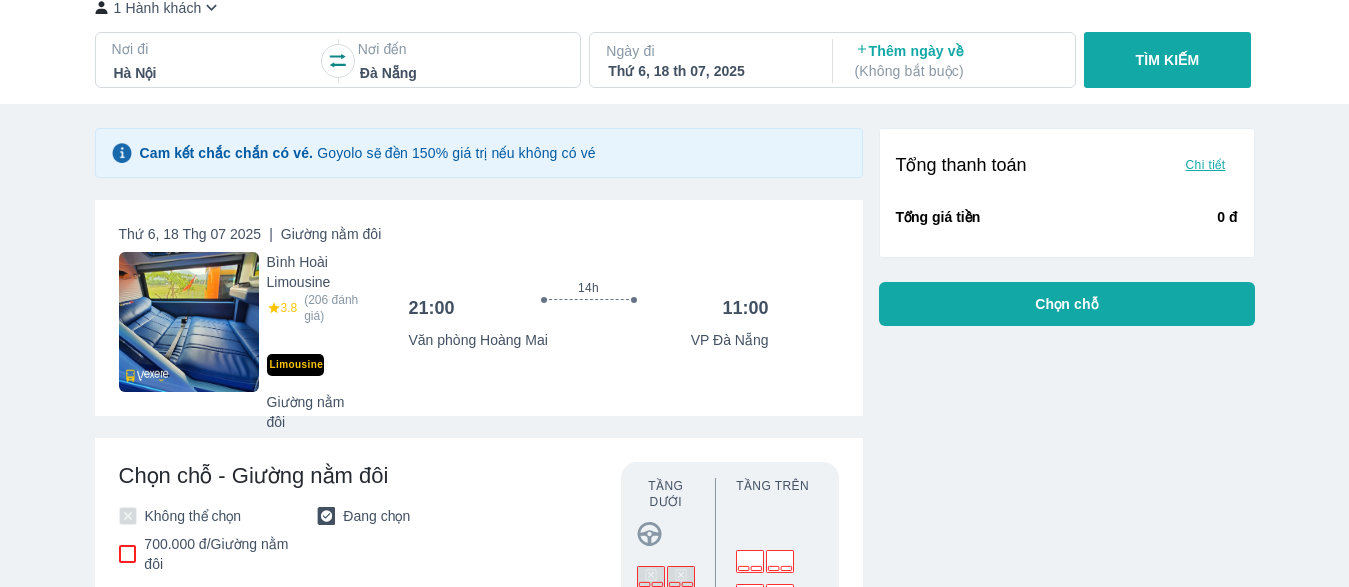 scroll, scrollTop: 0, scrollLeft: 0, axis: both 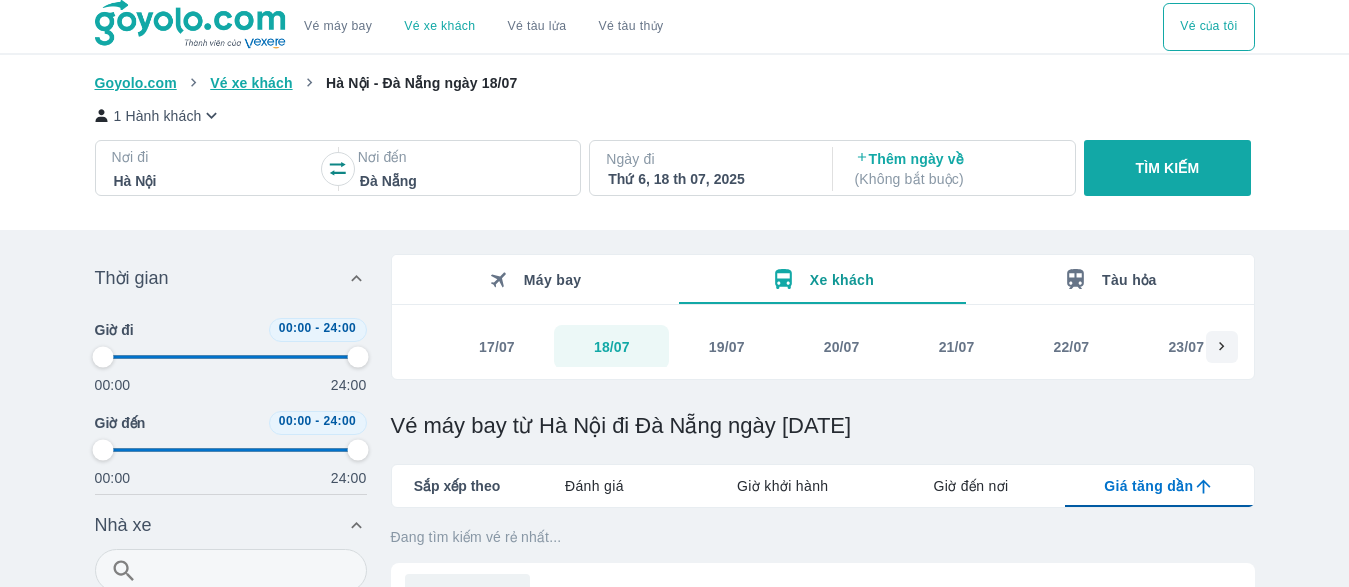 type on "97.9166666666667" 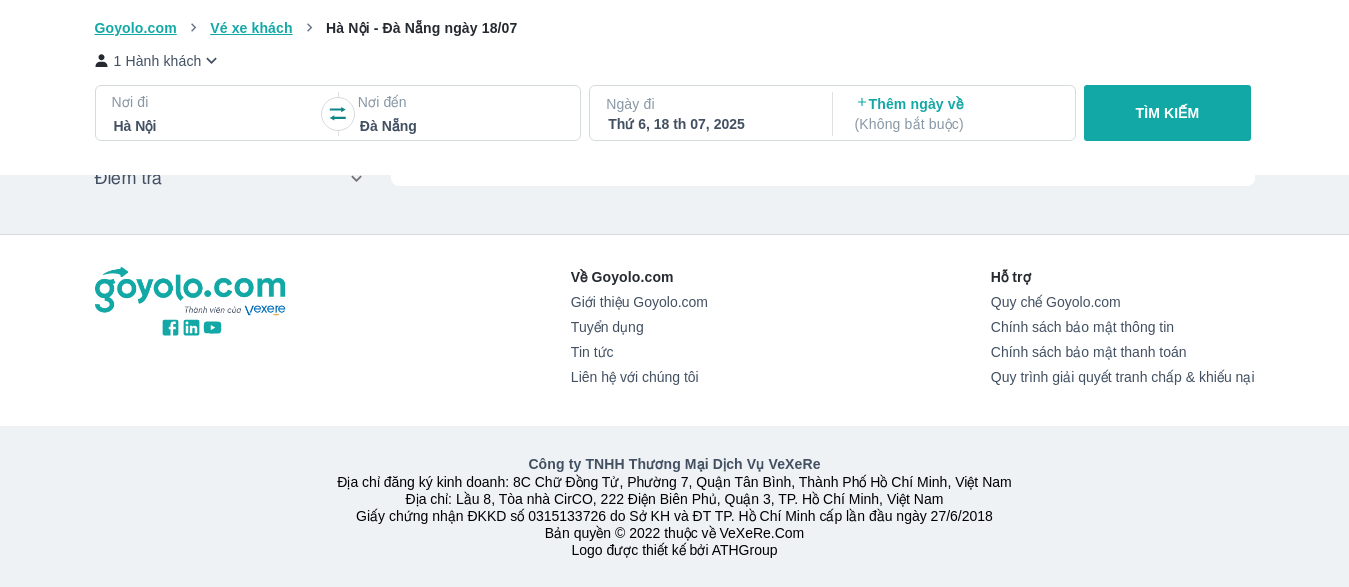 type on "97.9166666666667" 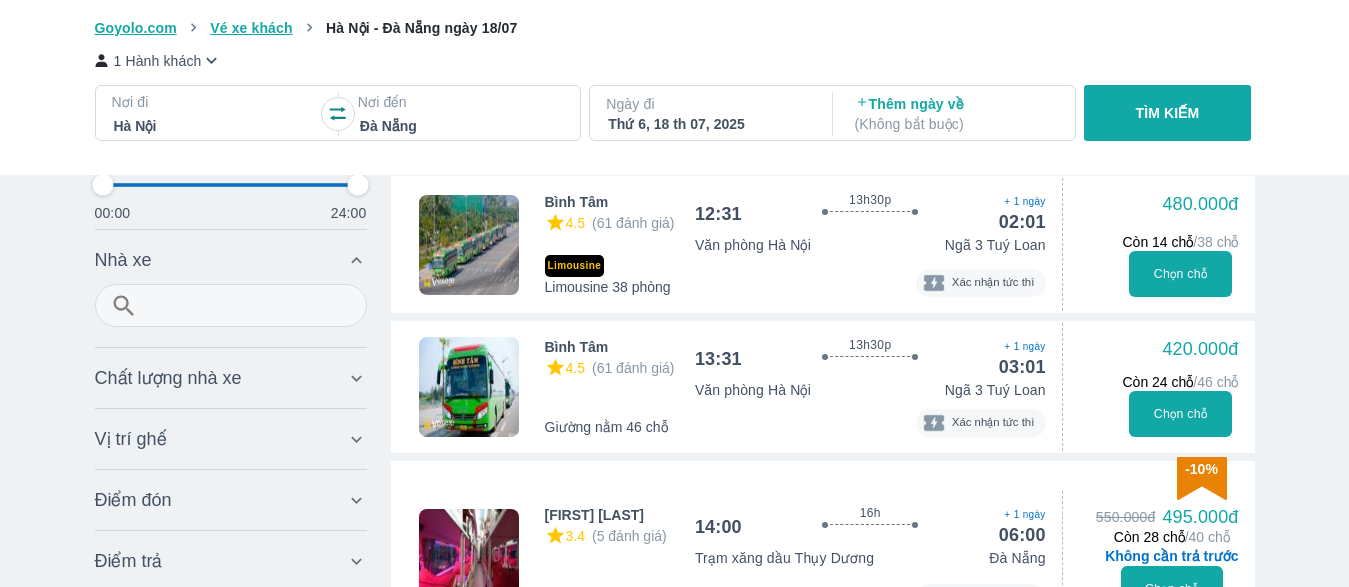 type on "97.9166666666667" 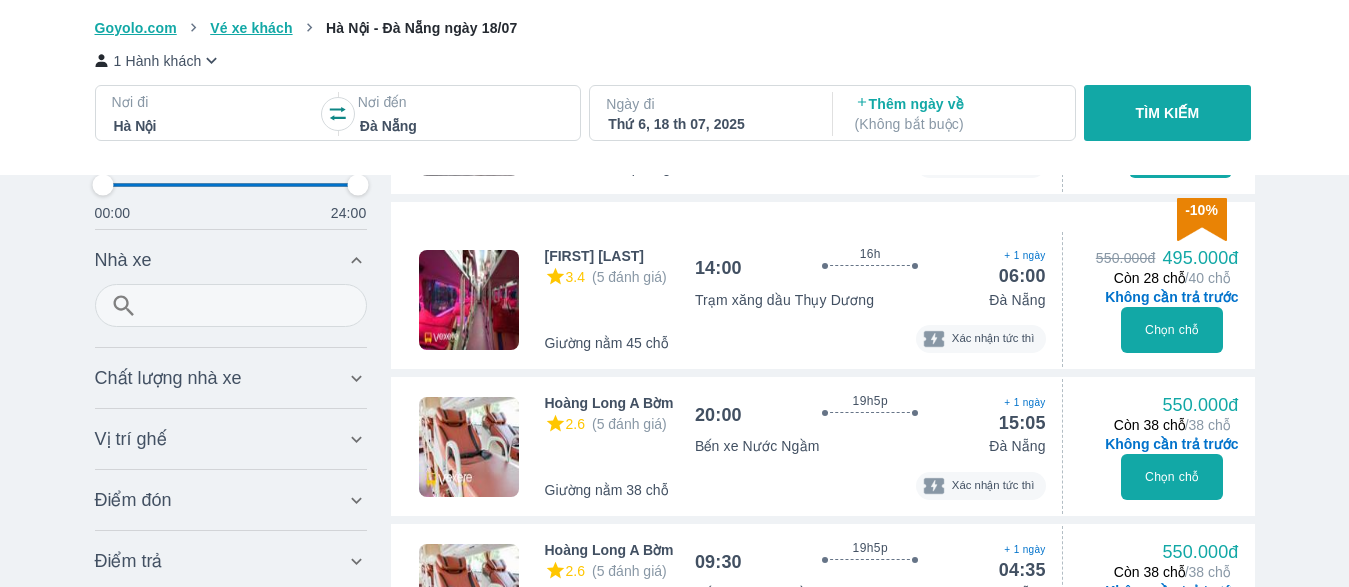 type on "97.9166666666667" 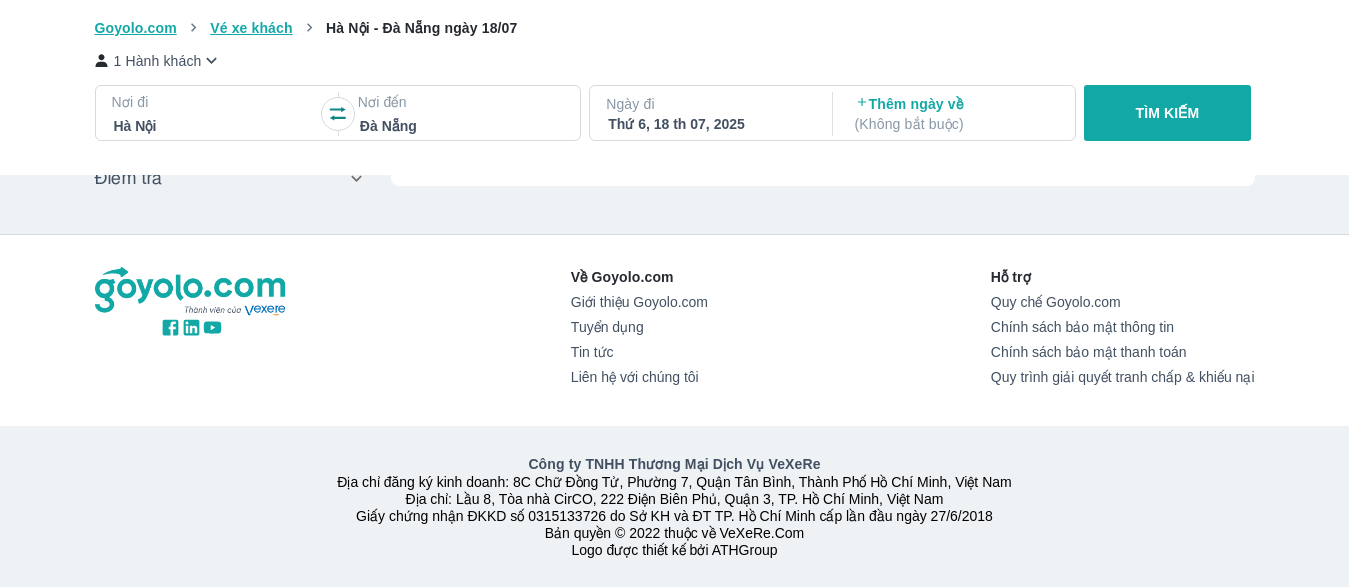 type on "97.9166666666667" 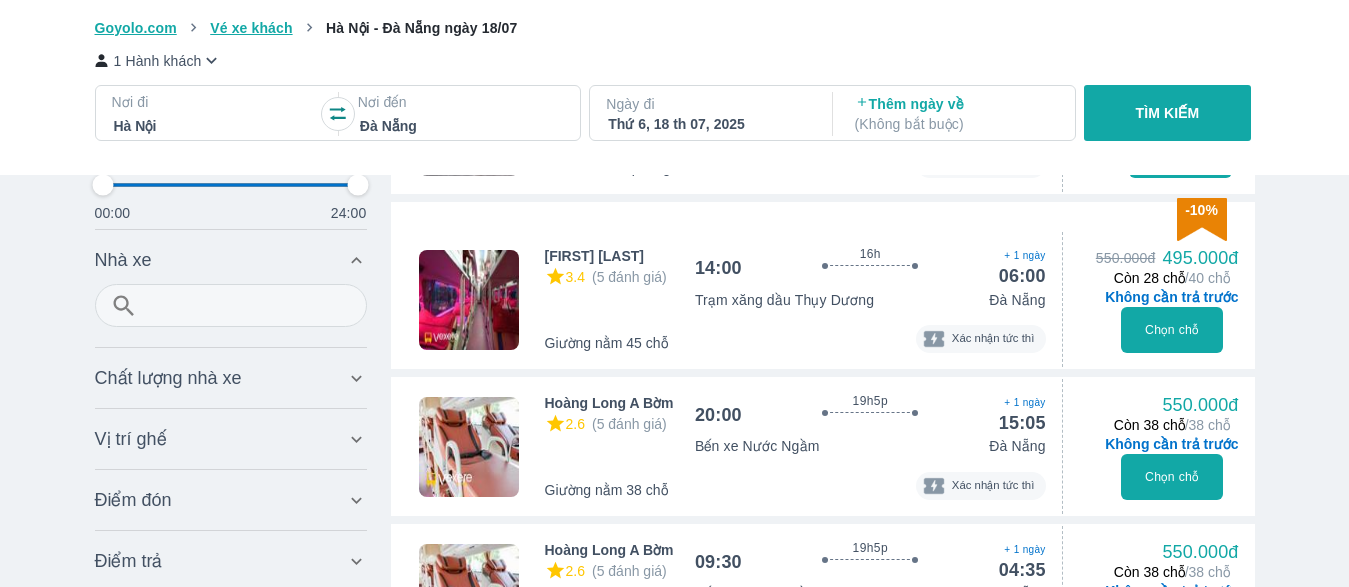 type on "97.9166666666667" 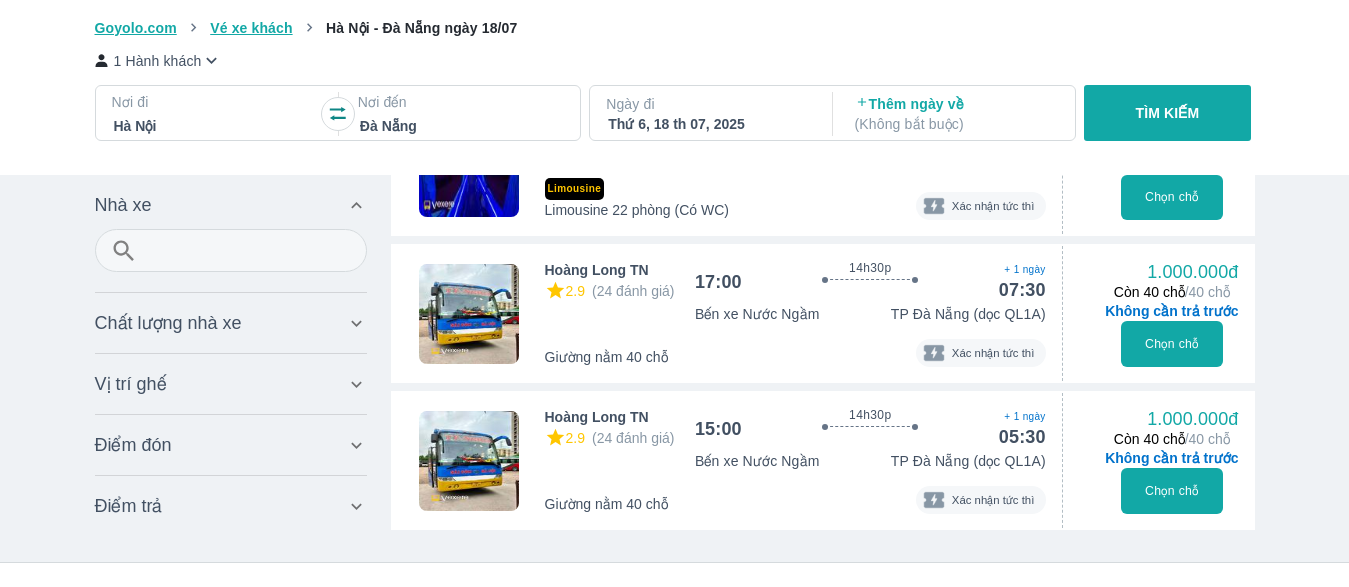 scroll, scrollTop: 3010, scrollLeft: 0, axis: vertical 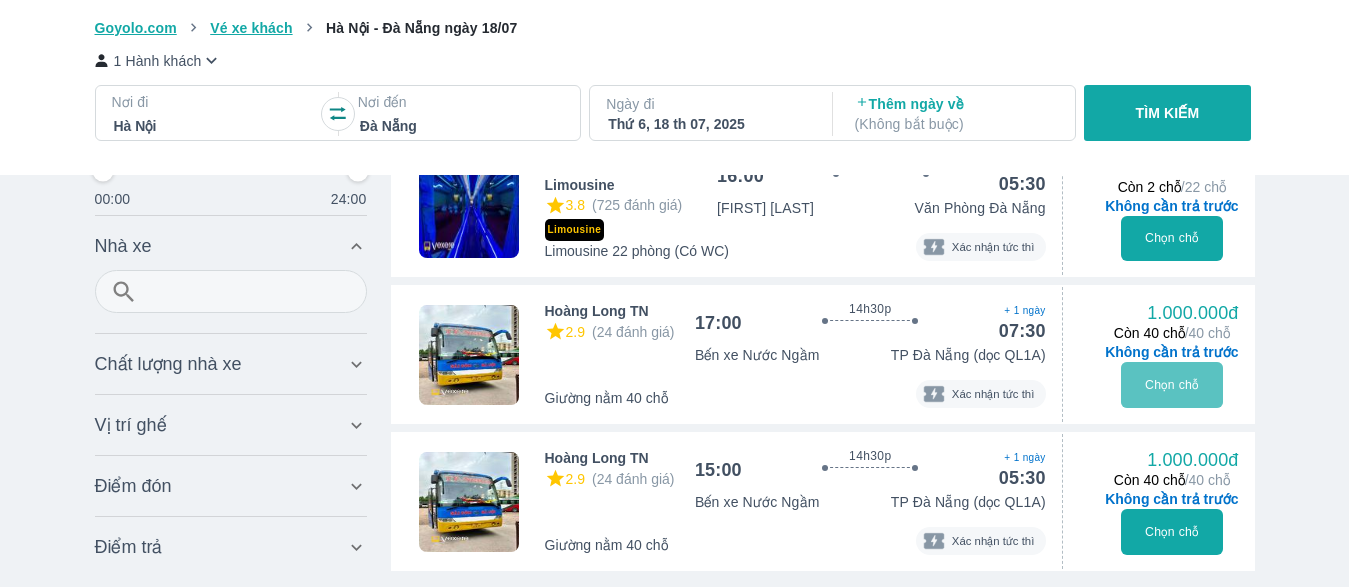 click on "Chọn chỗ" at bounding box center [1172, 385] 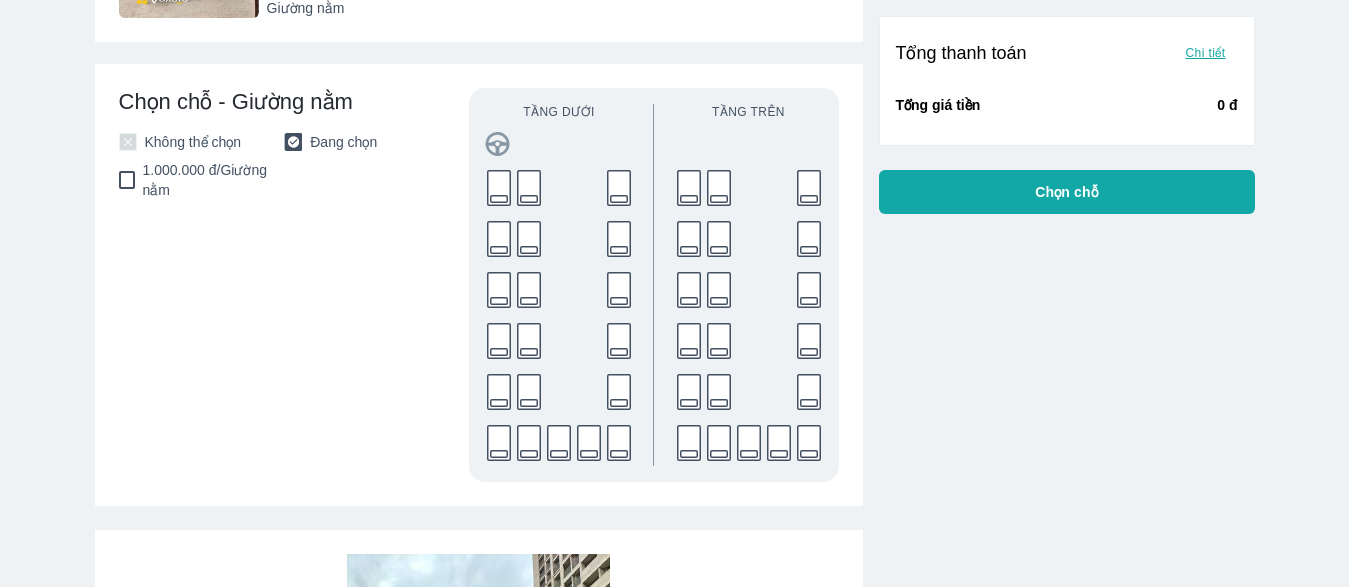 scroll, scrollTop: 510, scrollLeft: 0, axis: vertical 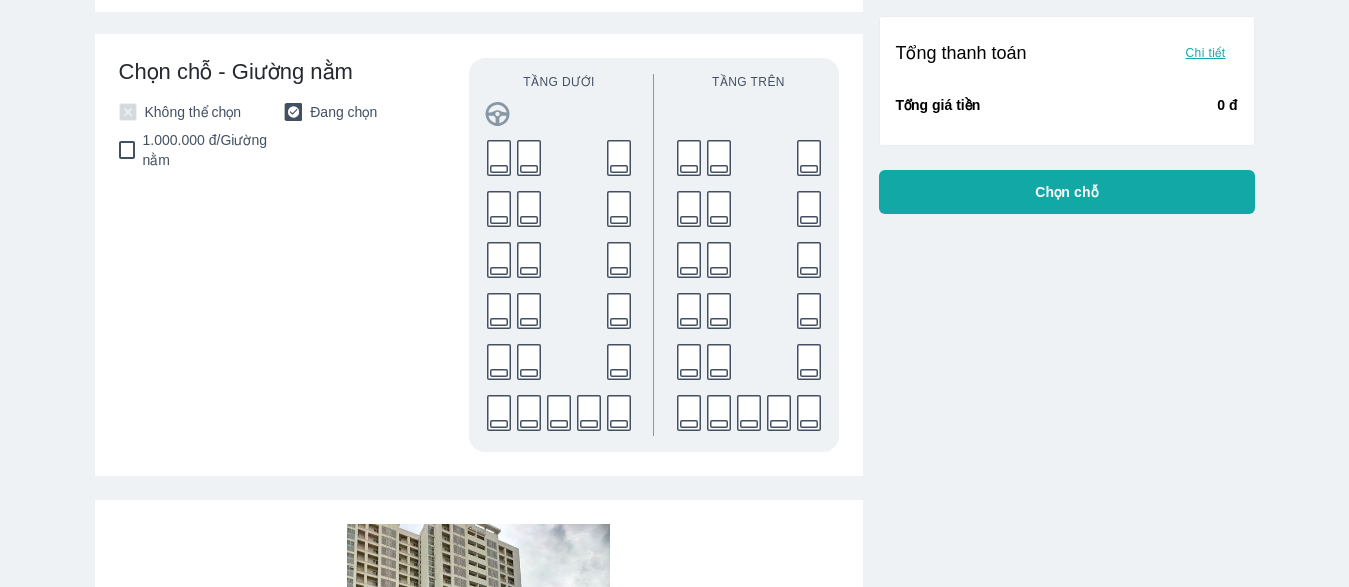 click 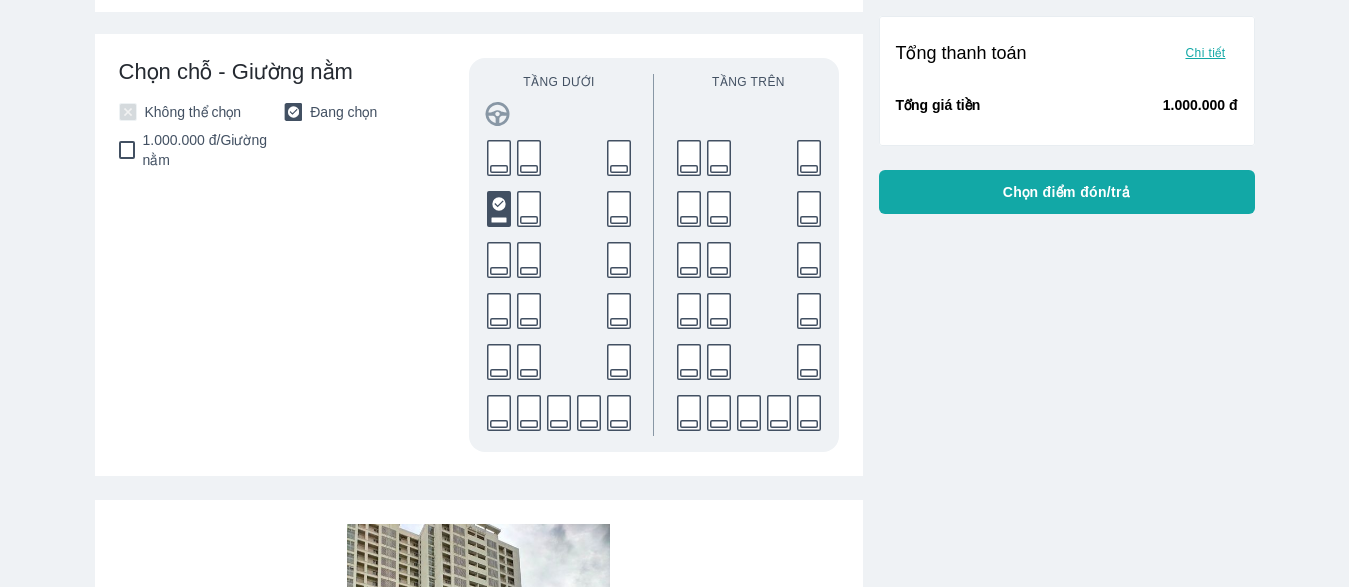 click 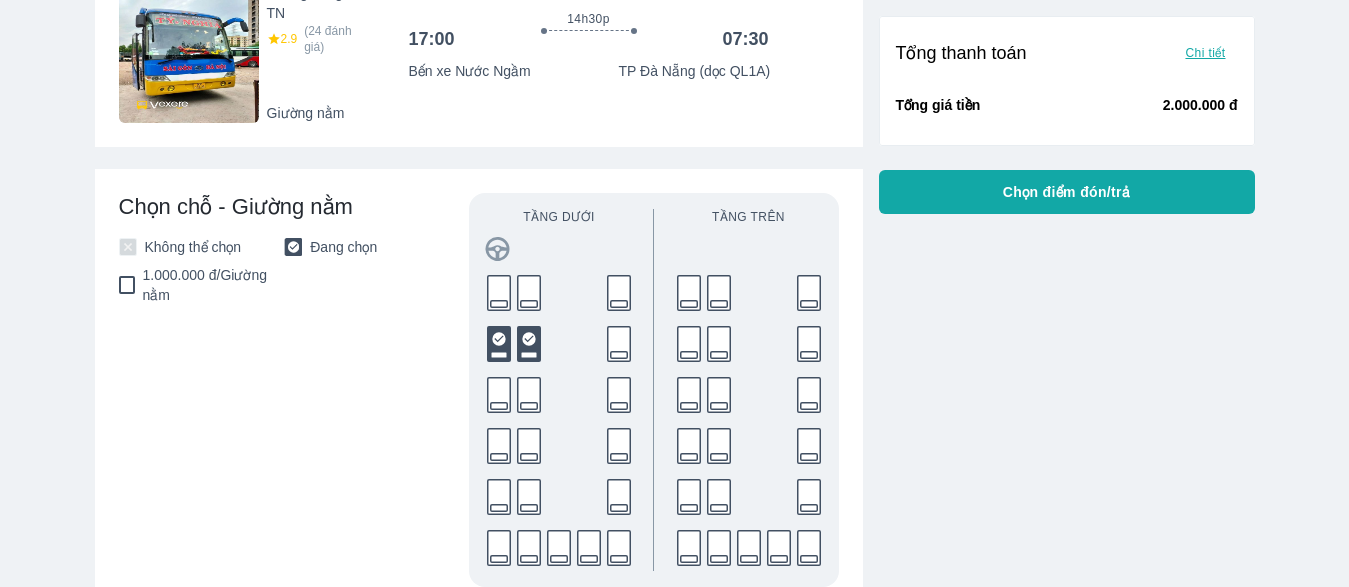 scroll, scrollTop: 408, scrollLeft: 0, axis: vertical 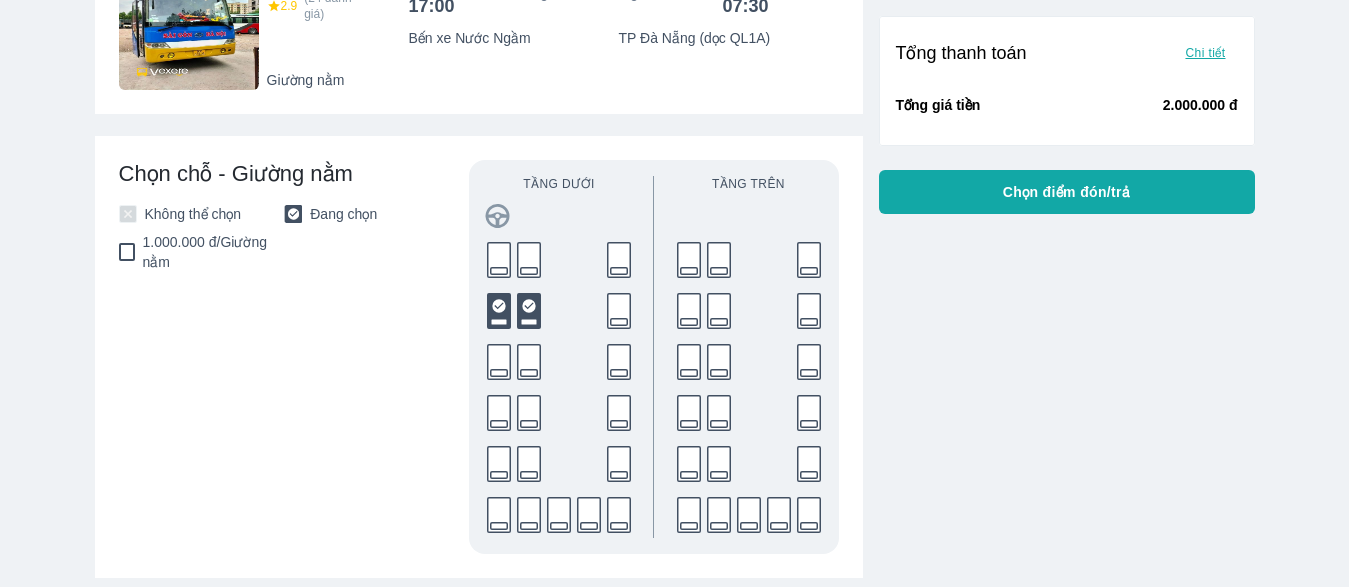 click 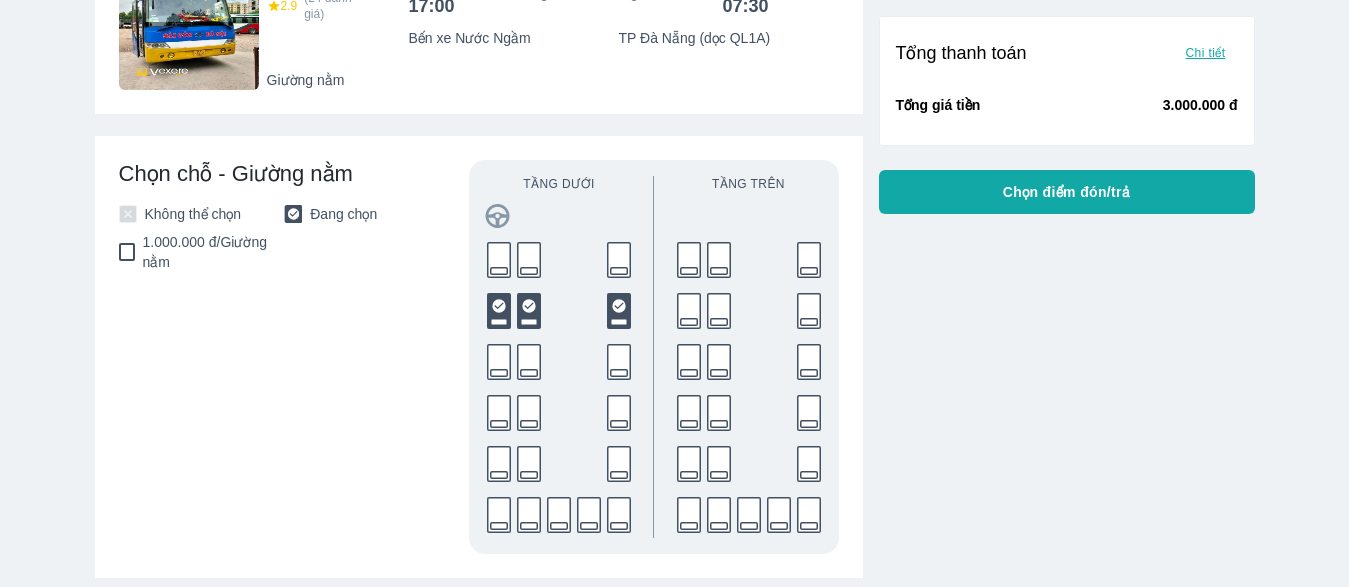 click 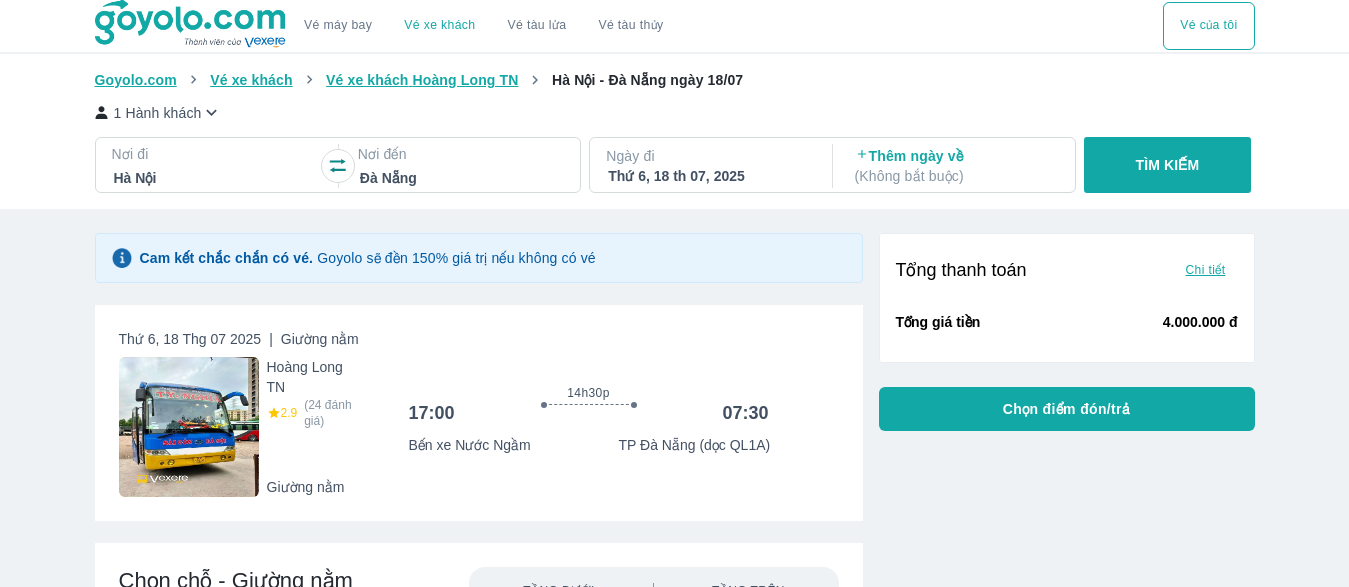 scroll, scrollTop: 0, scrollLeft: 0, axis: both 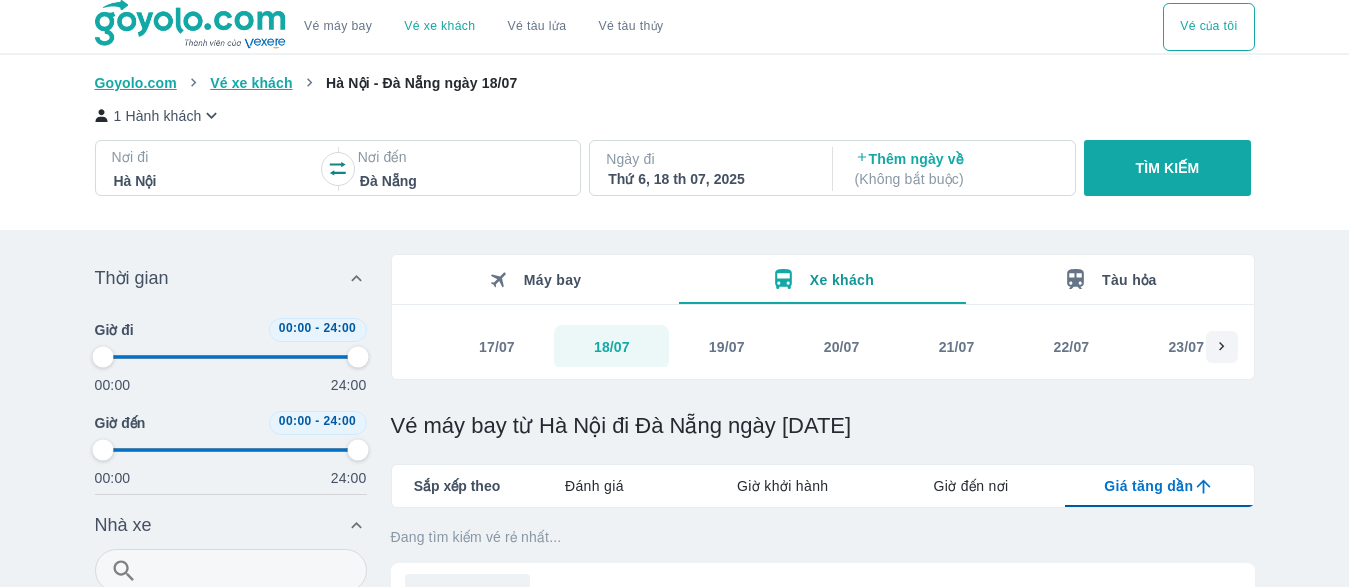 type on "97.9166666666667" 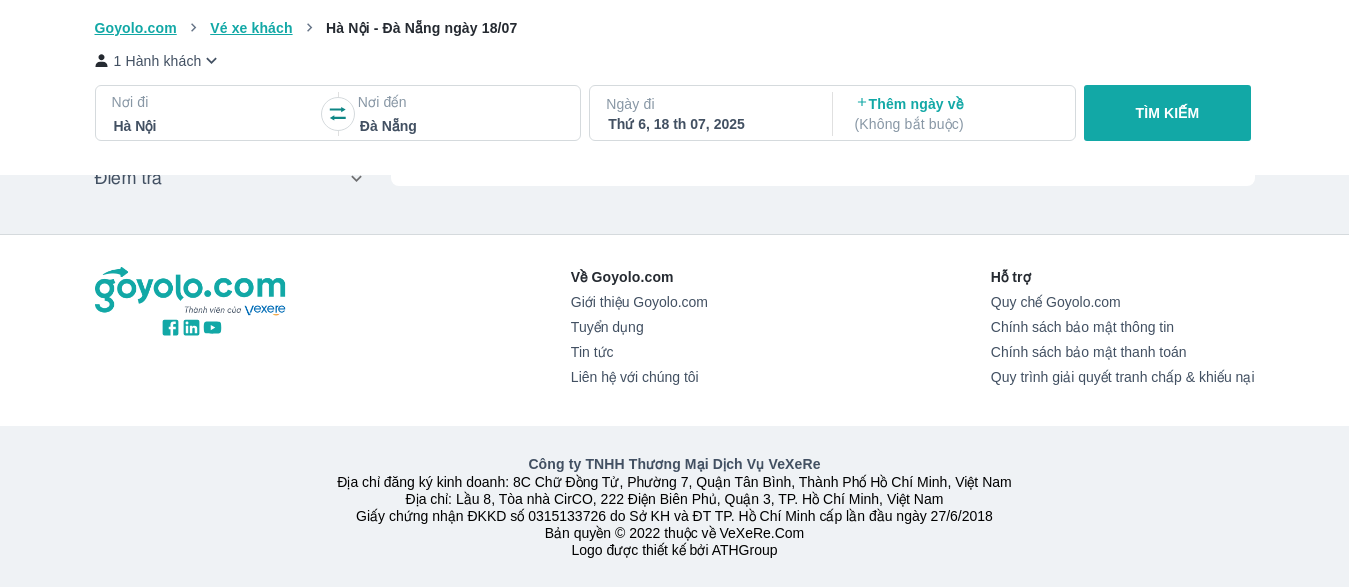 type on "97.9166666666667" 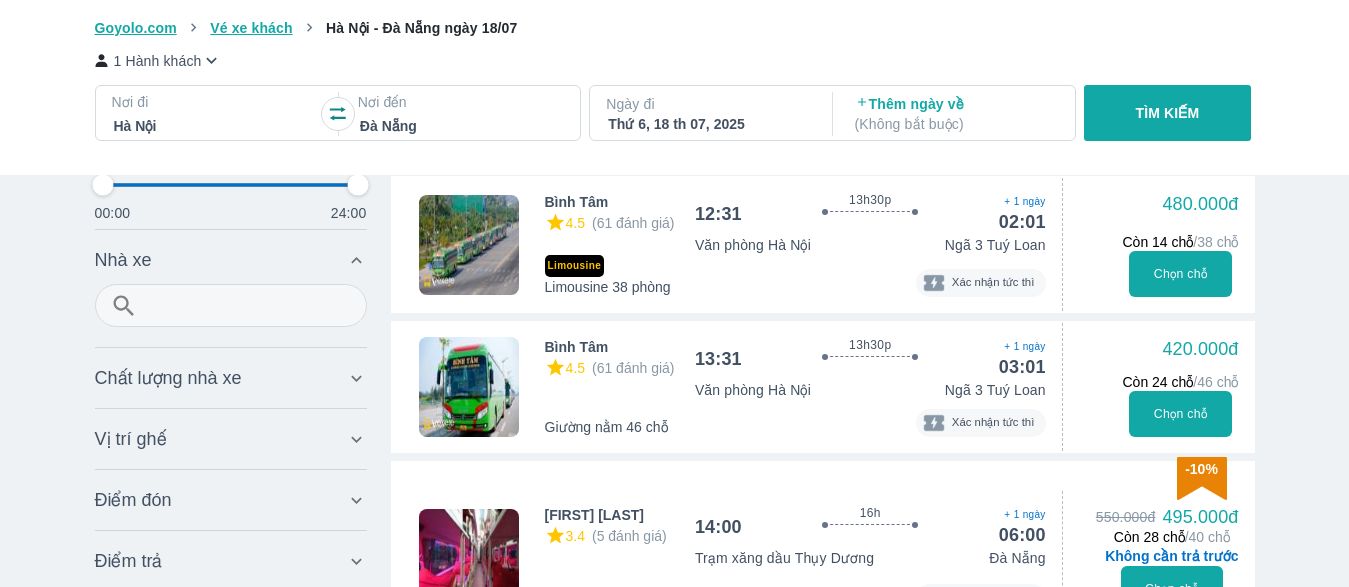 type on "97.9166666666667" 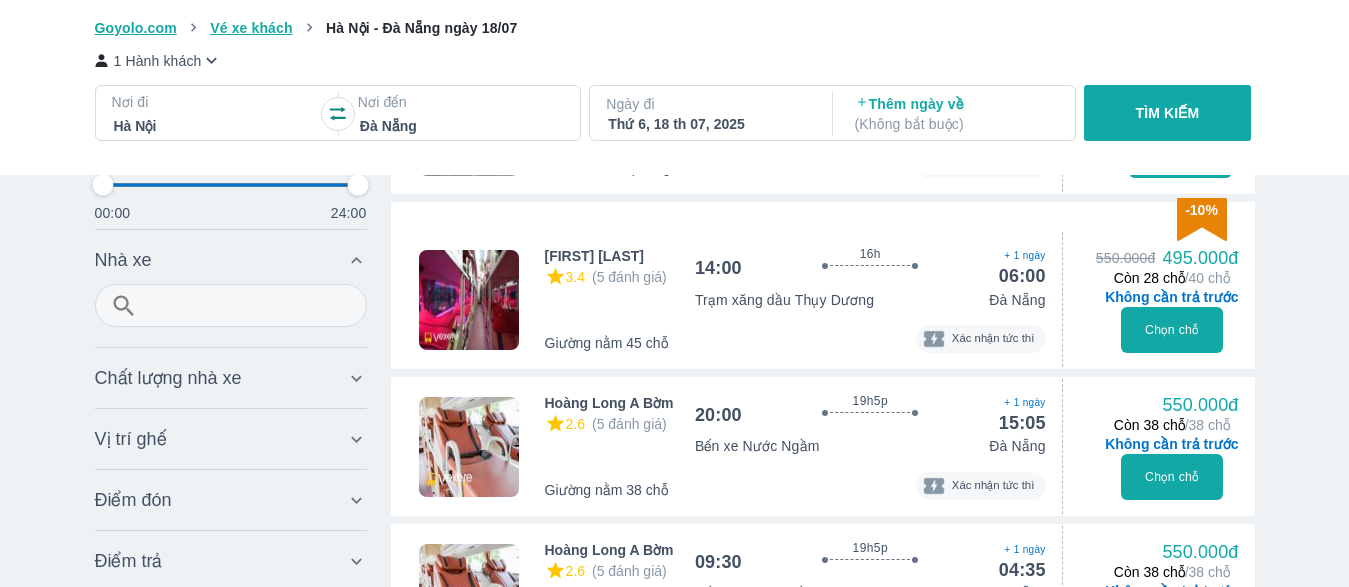 type on "97.9166666666667" 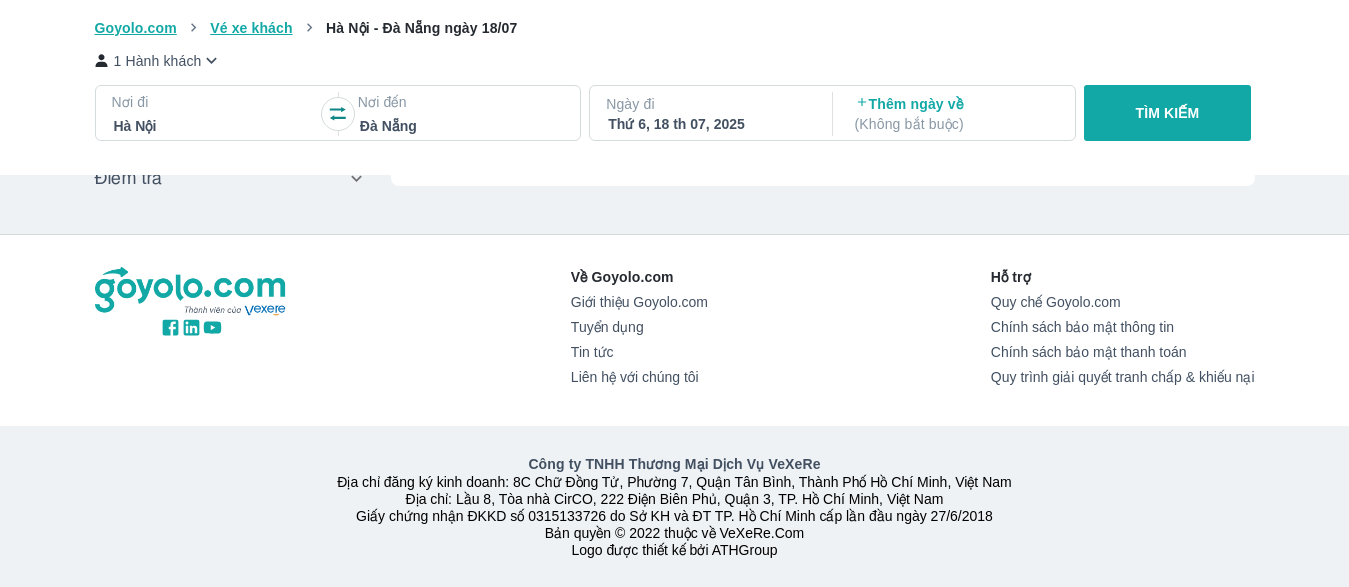 type on "97.9166666666667" 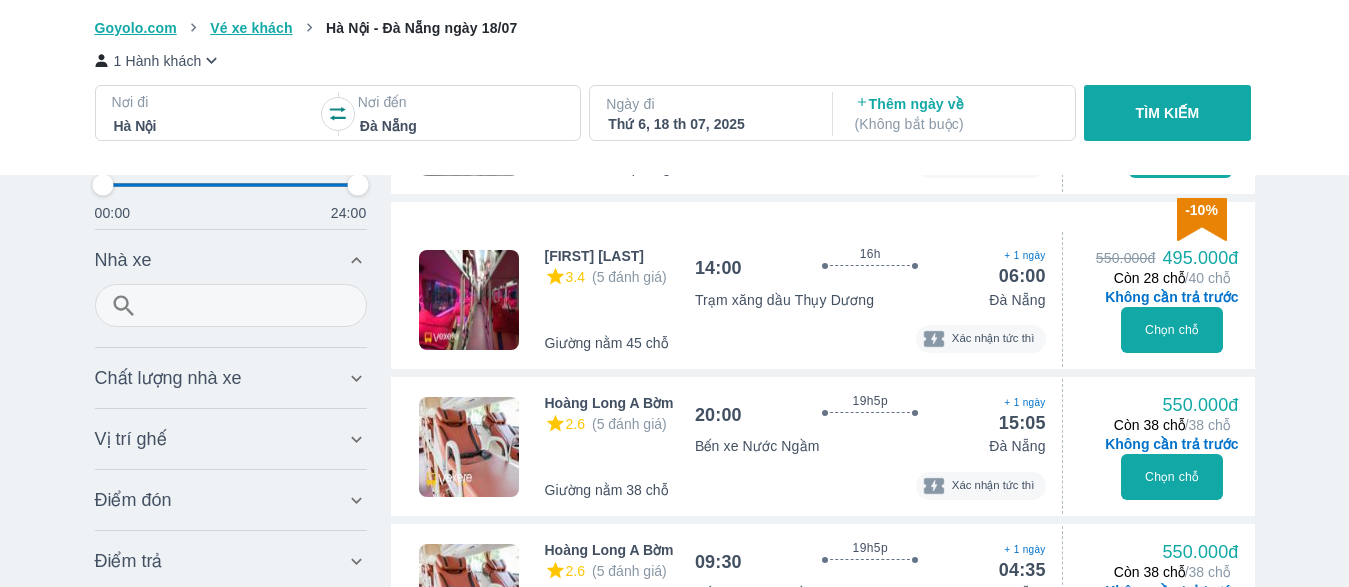 type on "97.9166666666667" 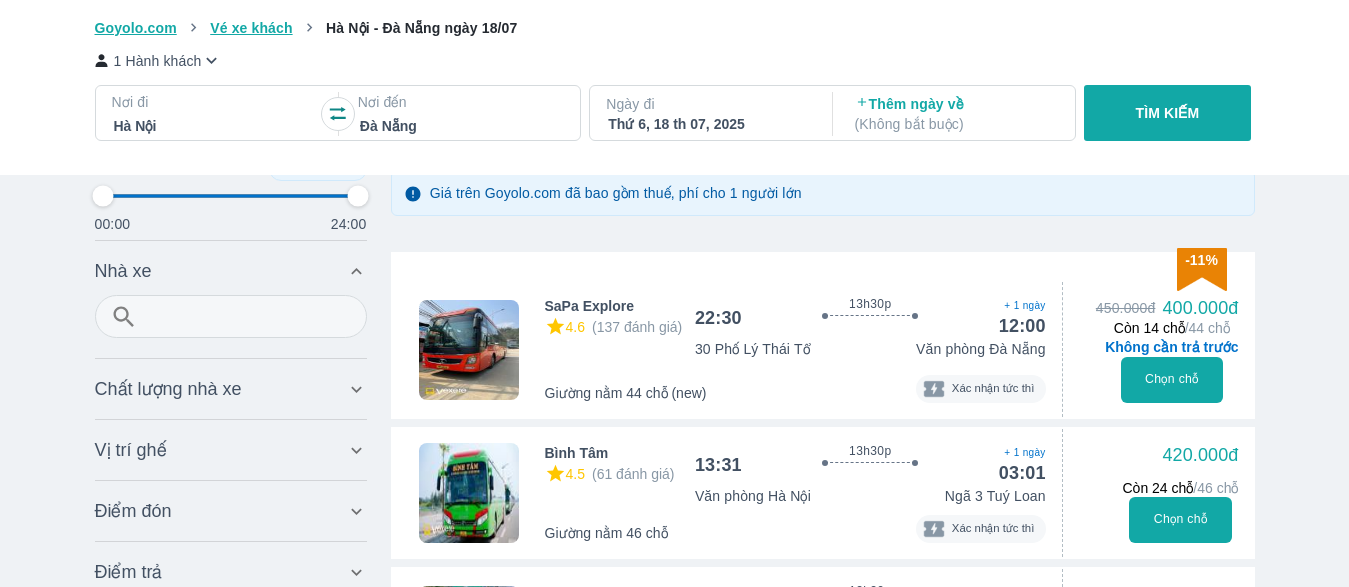 scroll, scrollTop: 256, scrollLeft: 0, axis: vertical 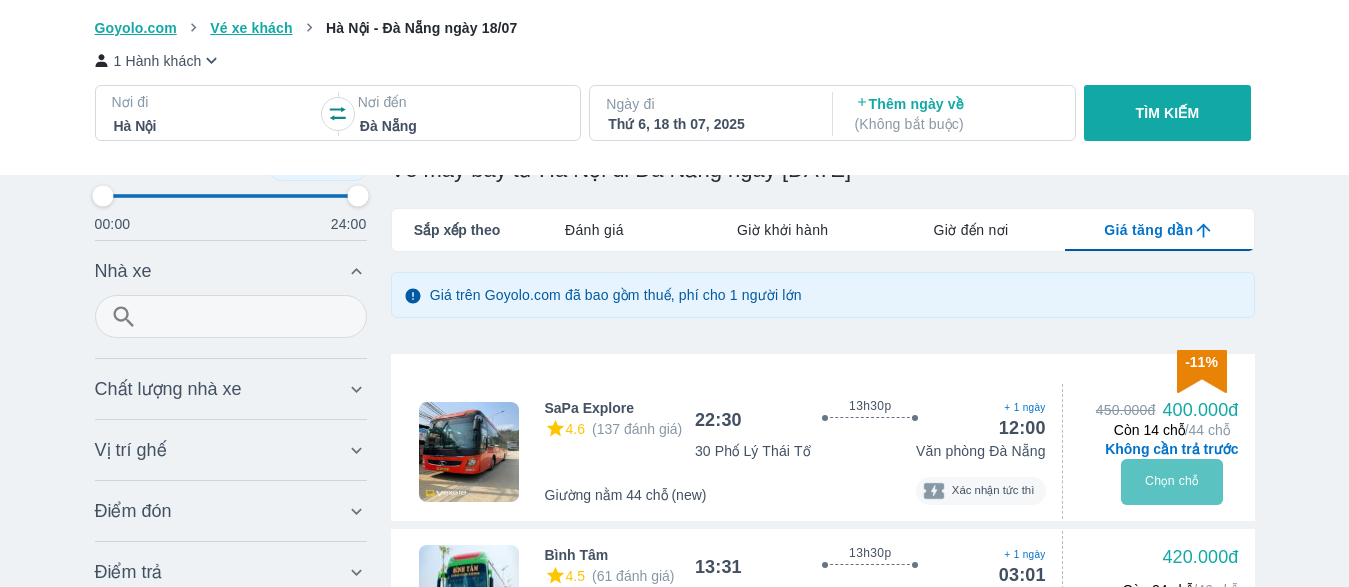 click on "Chọn chỗ" at bounding box center [1172, 482] 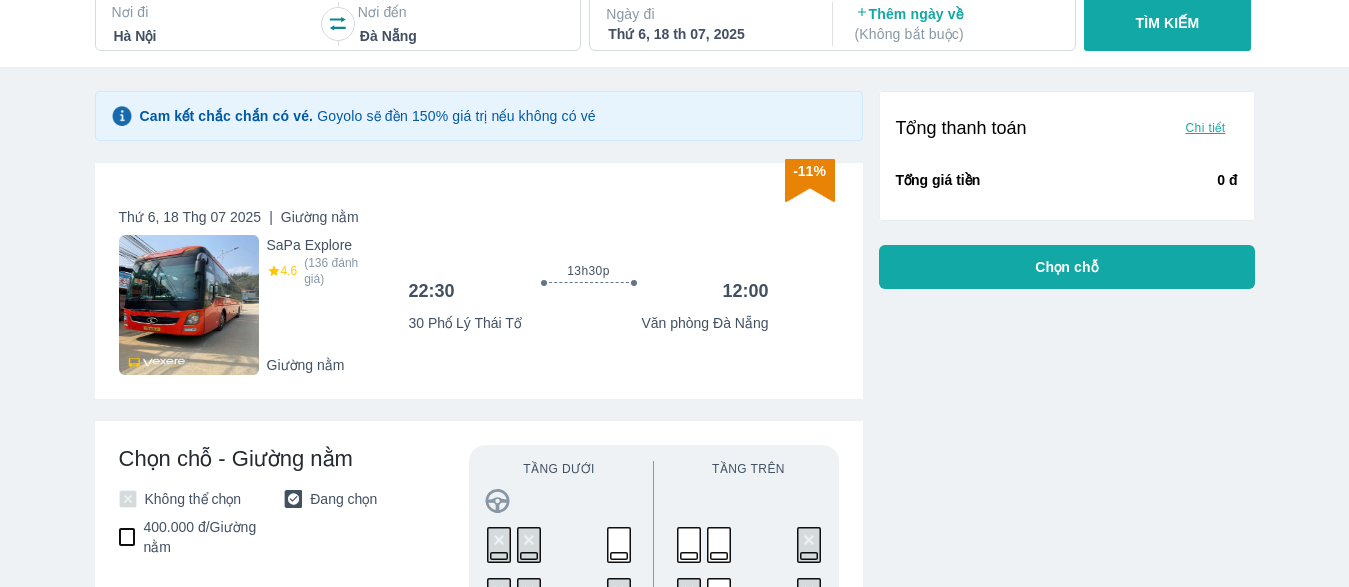 scroll, scrollTop: 0, scrollLeft: 0, axis: both 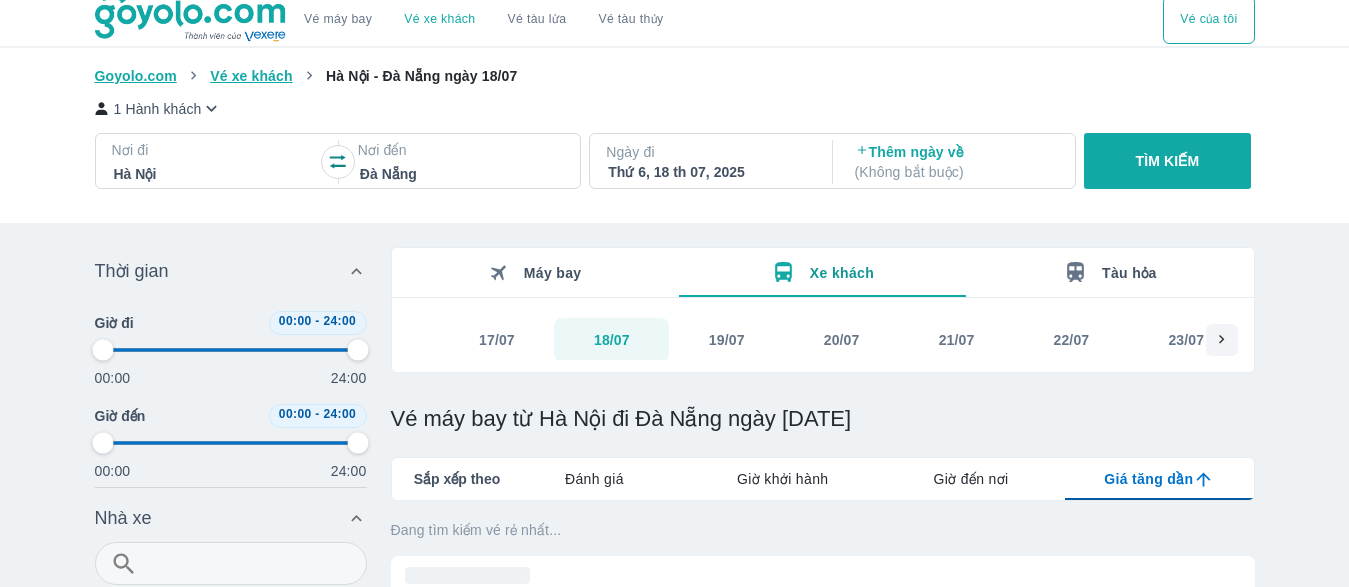 type on "97.9166666666667" 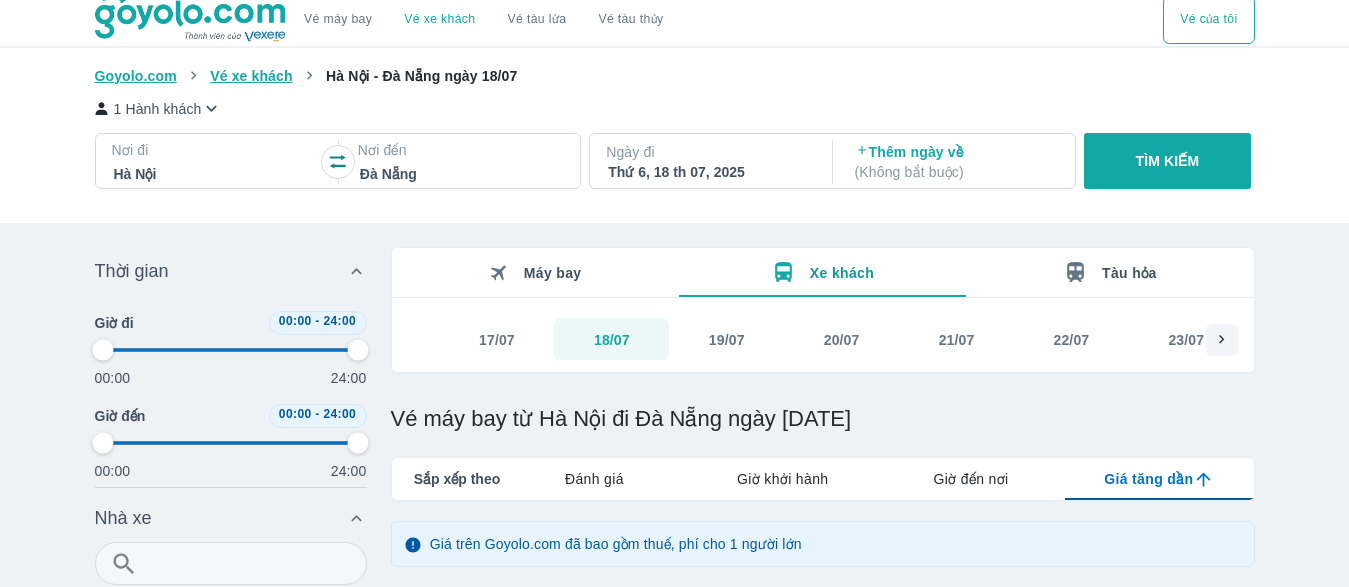 type on "97.9166666666667" 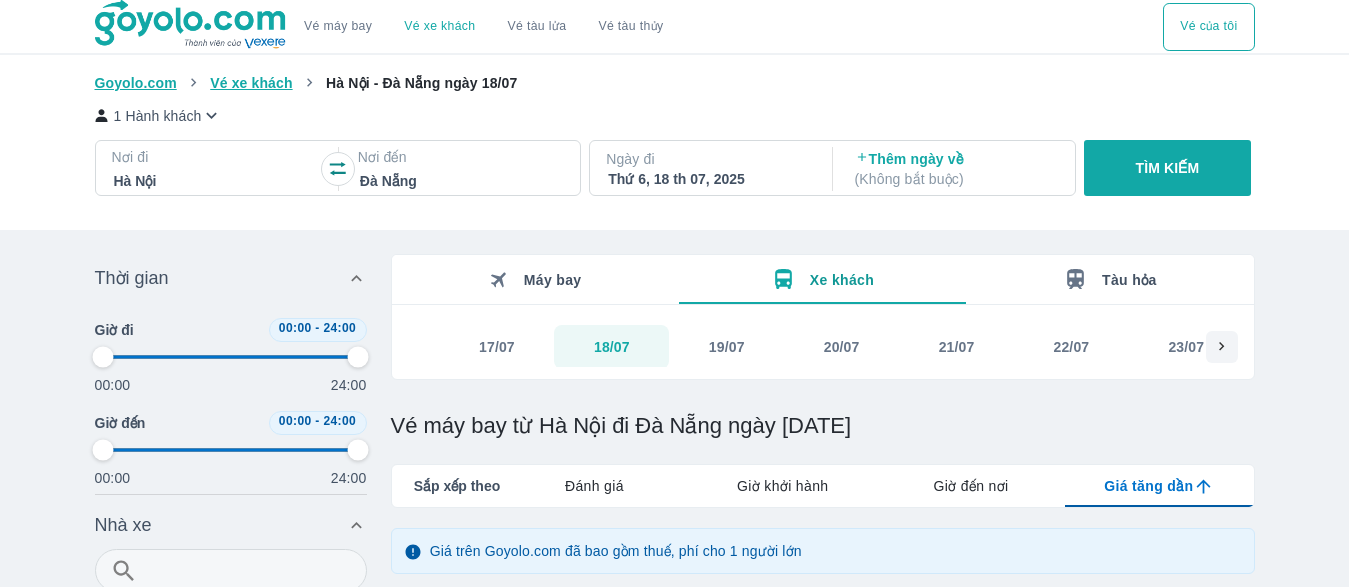 type on "97.9166666666667" 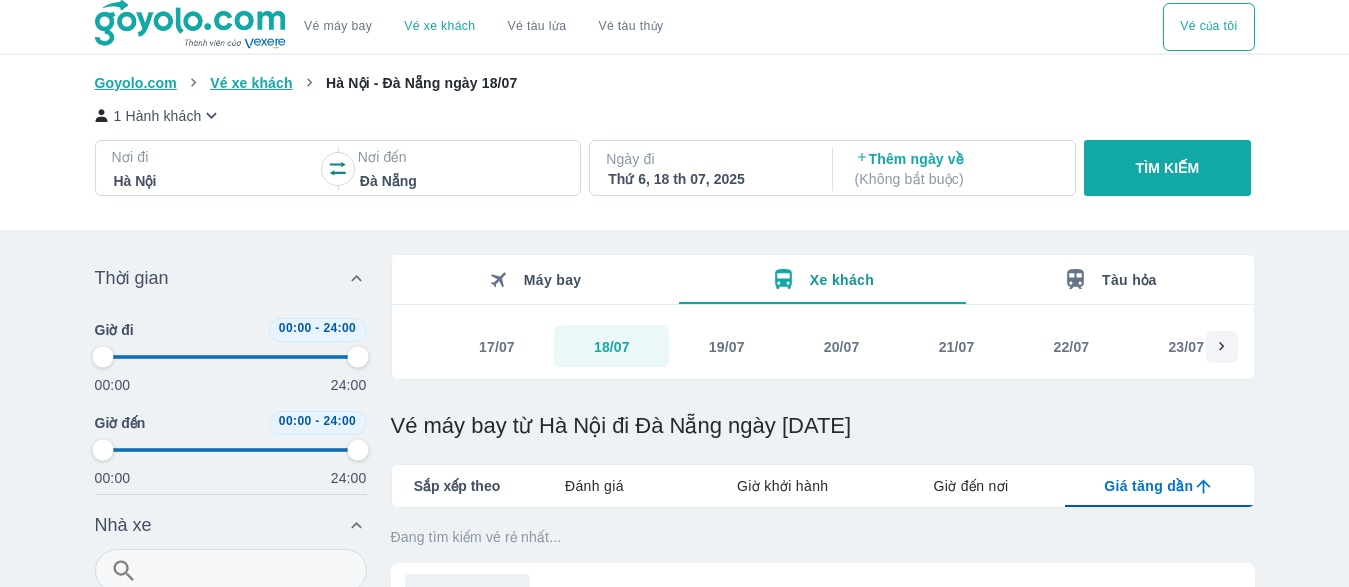 type on "97.9166666666667" 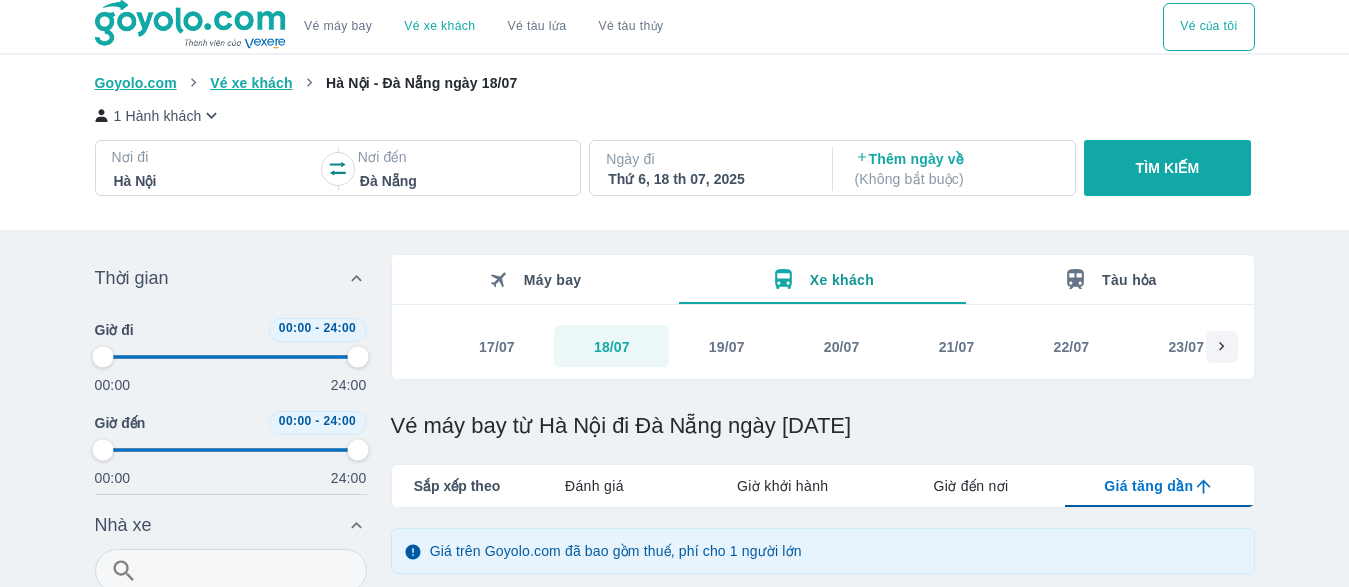 type on "97.9166666666667" 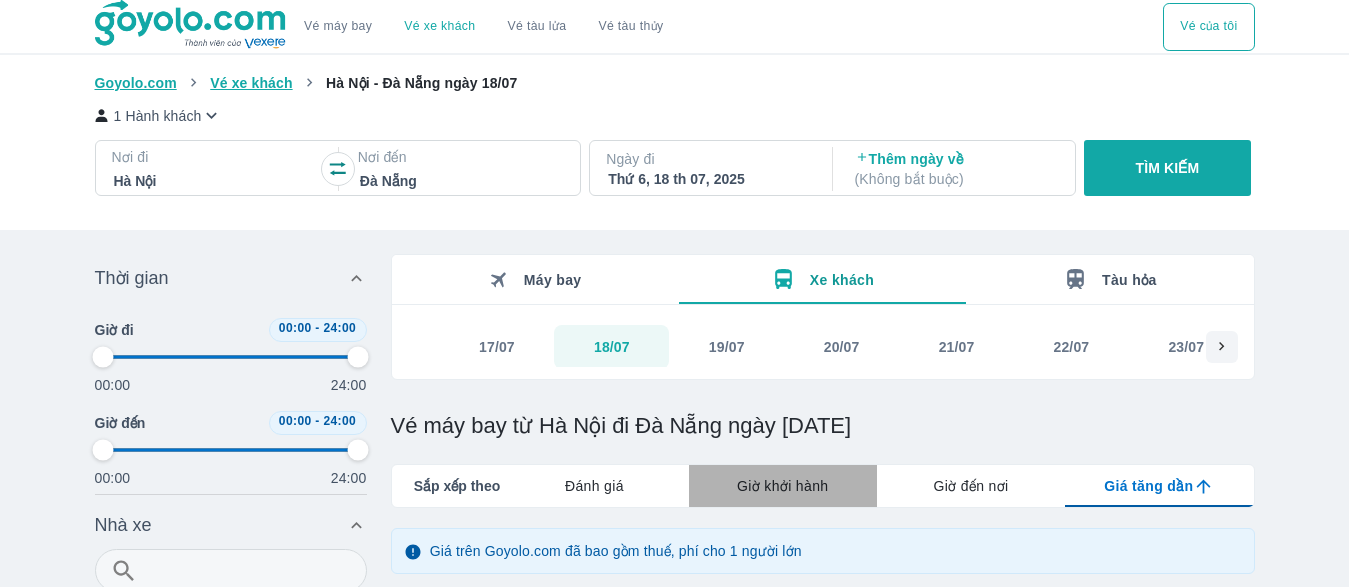 click on "Giờ khởi hành" at bounding box center [782, 486] 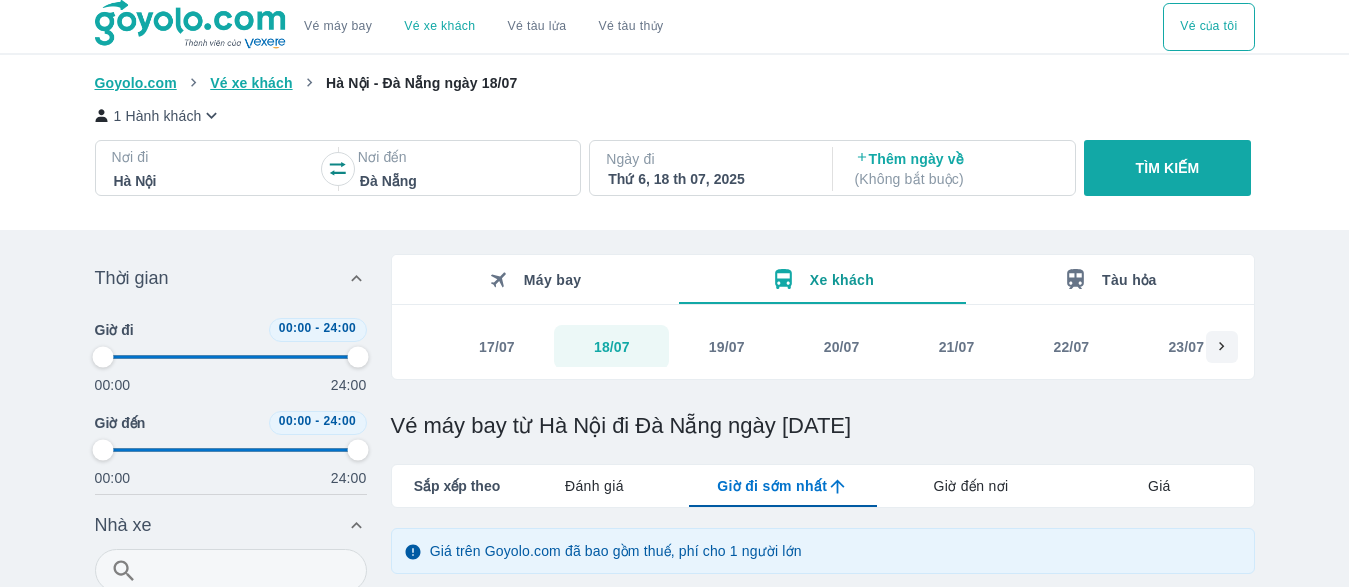 type on "97.9166666666667" 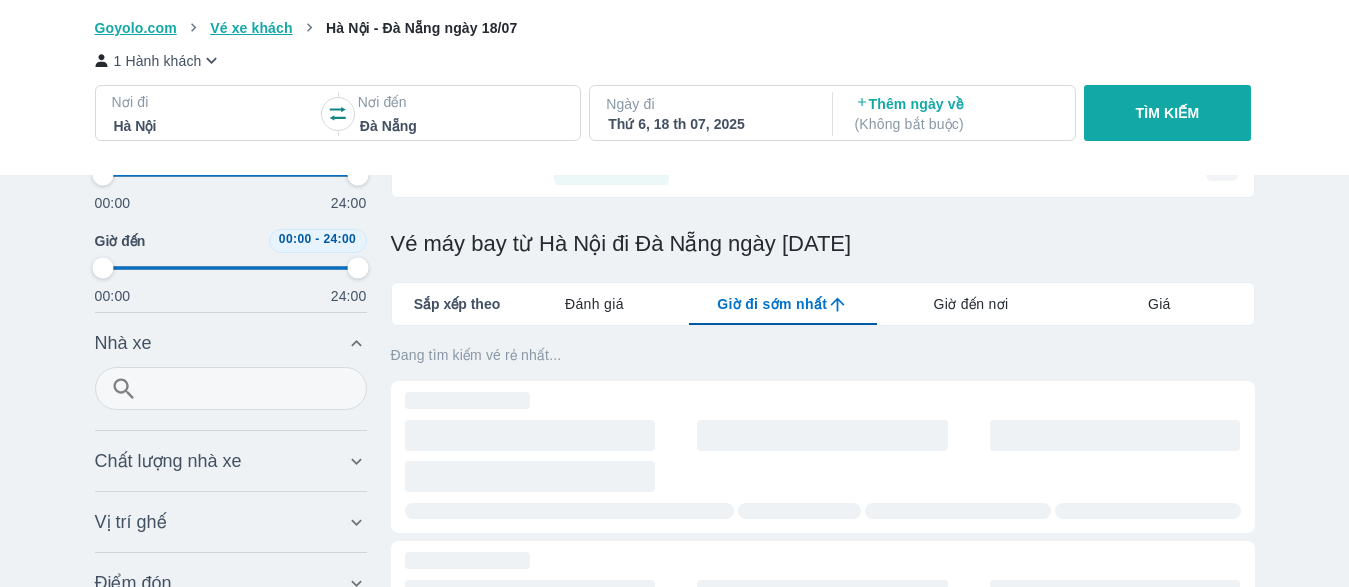 scroll, scrollTop: 204, scrollLeft: 0, axis: vertical 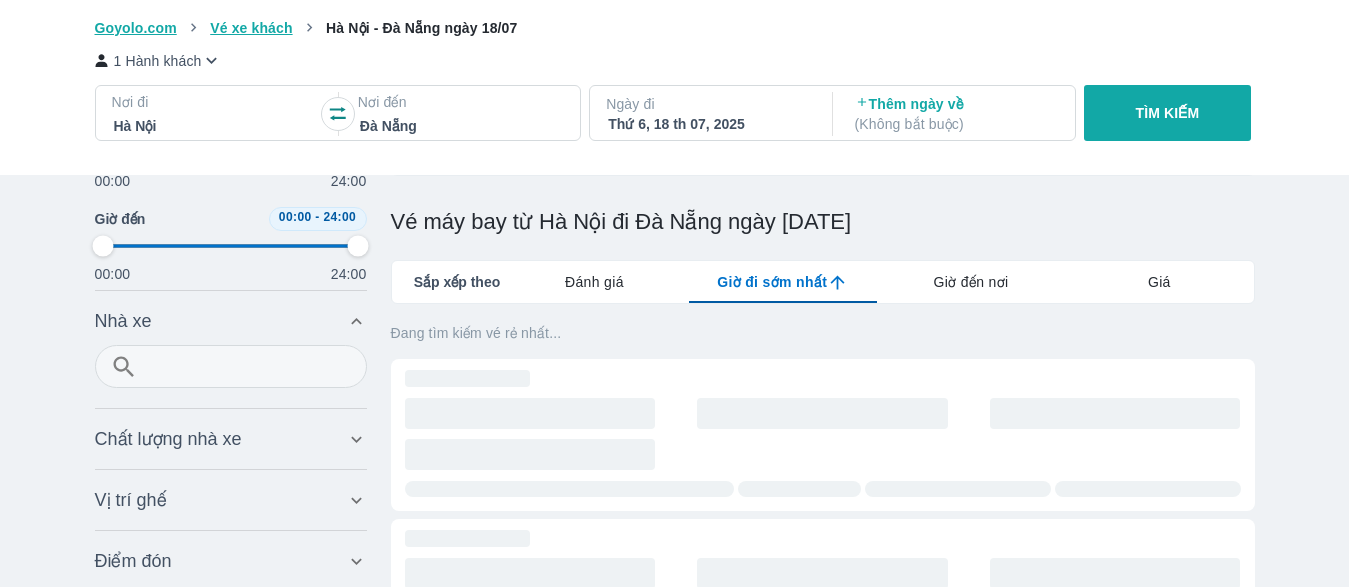 type on "97.9166666666667" 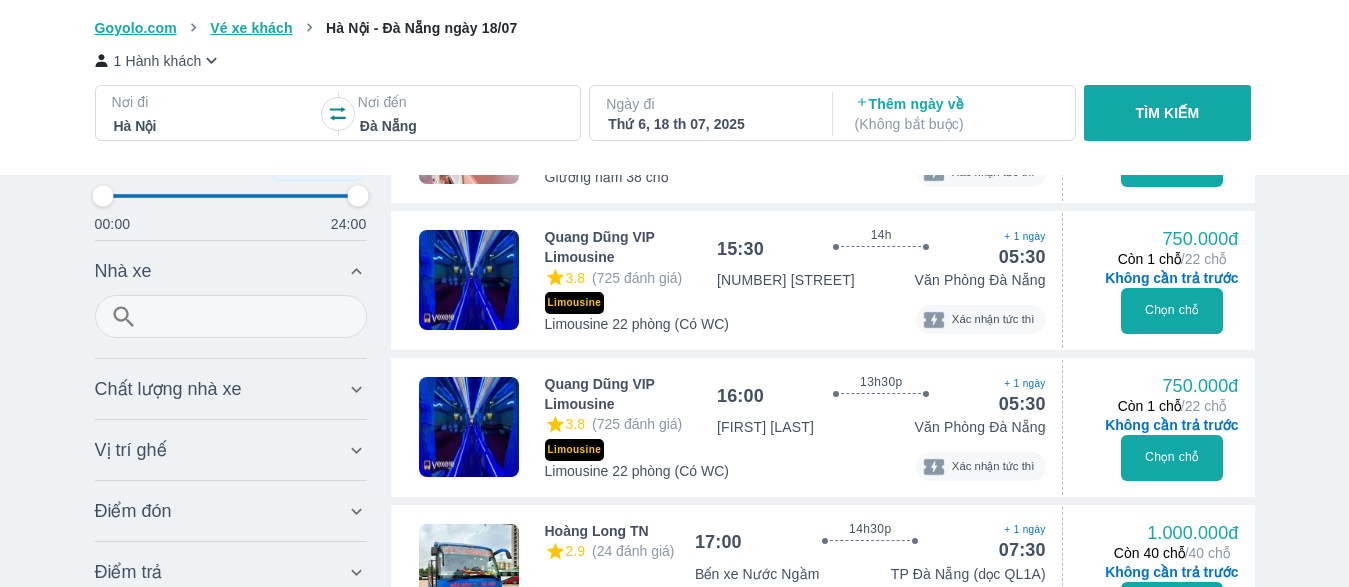 scroll, scrollTop: 1224, scrollLeft: 0, axis: vertical 